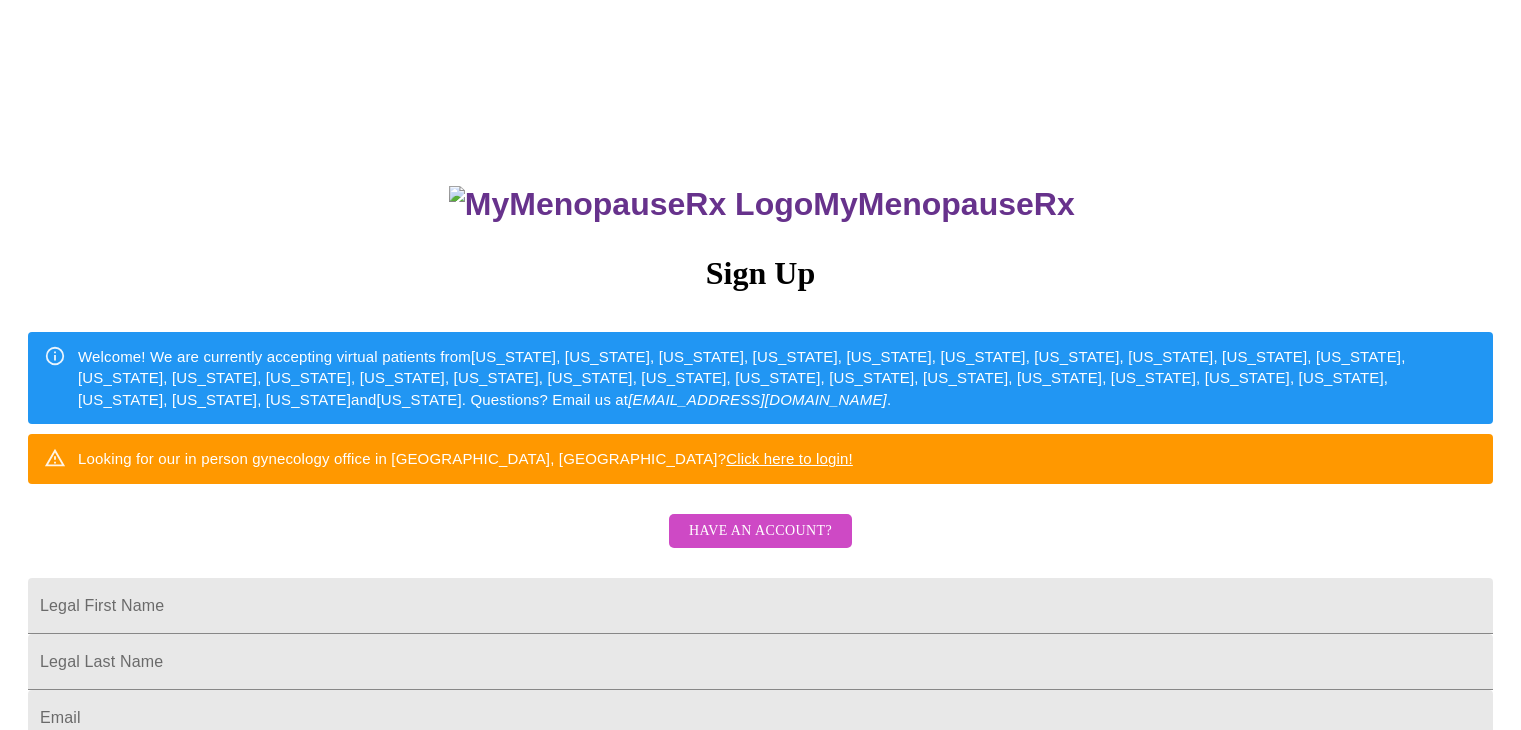 scroll, scrollTop: 0, scrollLeft: 0, axis: both 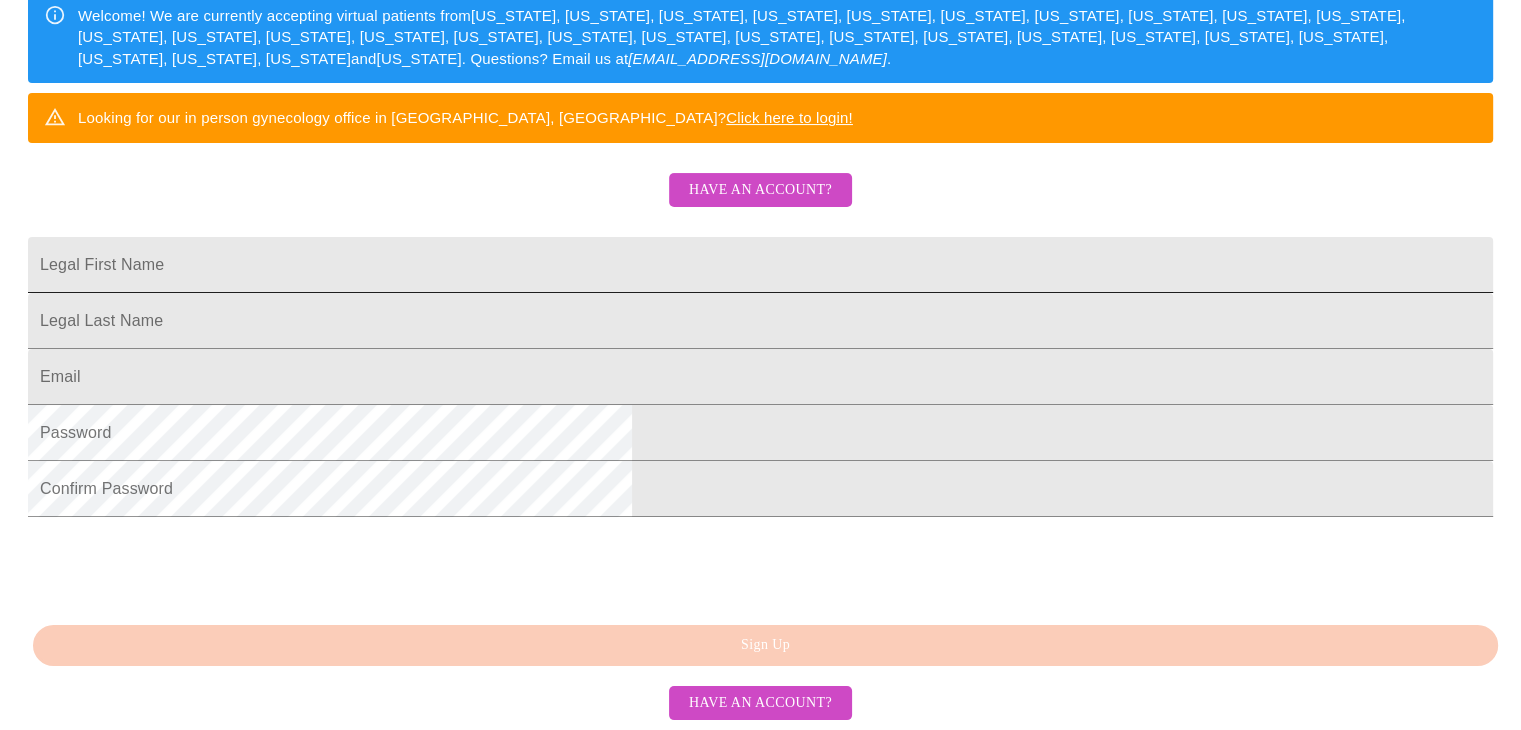 click on "Legal First Name" at bounding box center (760, 265) 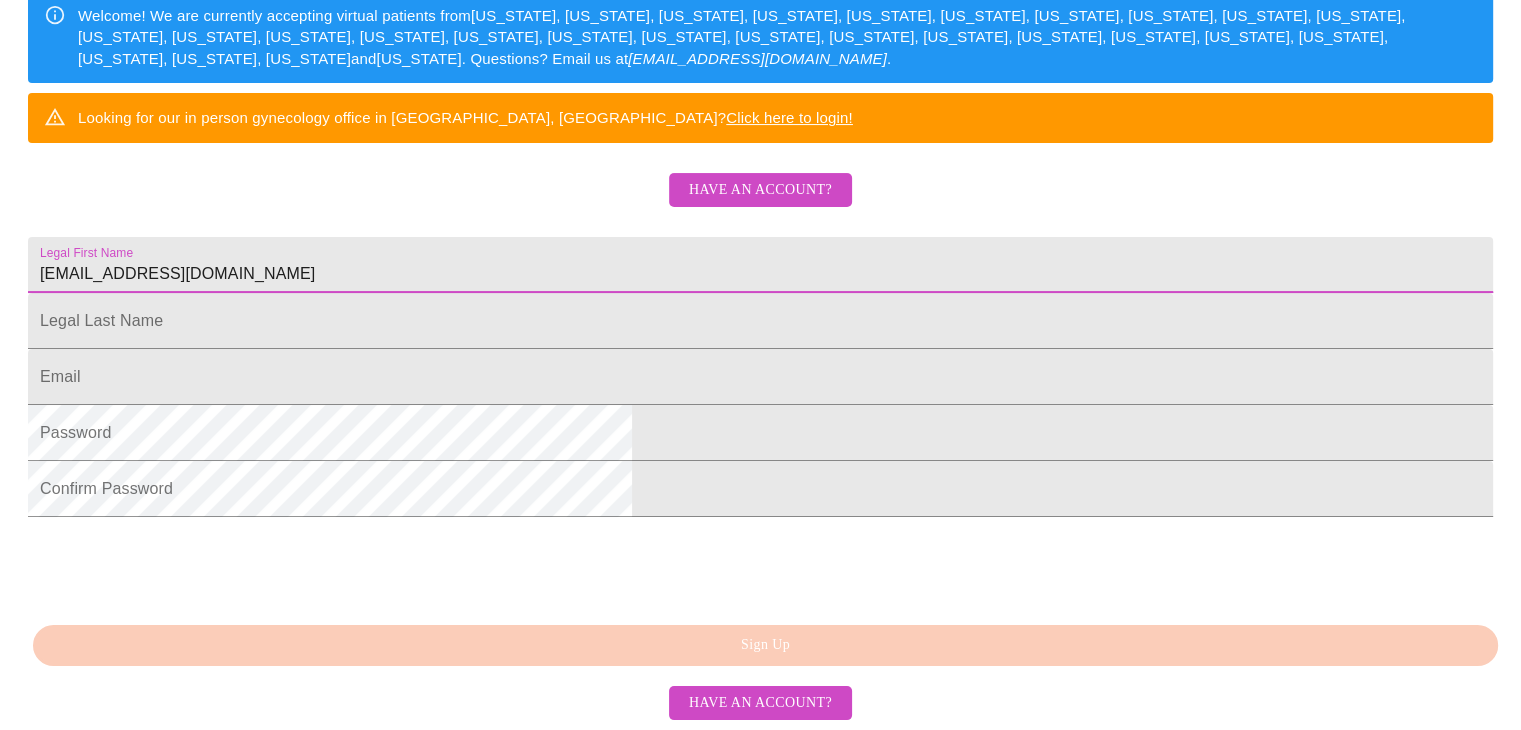 drag, startPoint x: 677, startPoint y: 248, endPoint x: 442, endPoint y: 251, distance: 235.01915 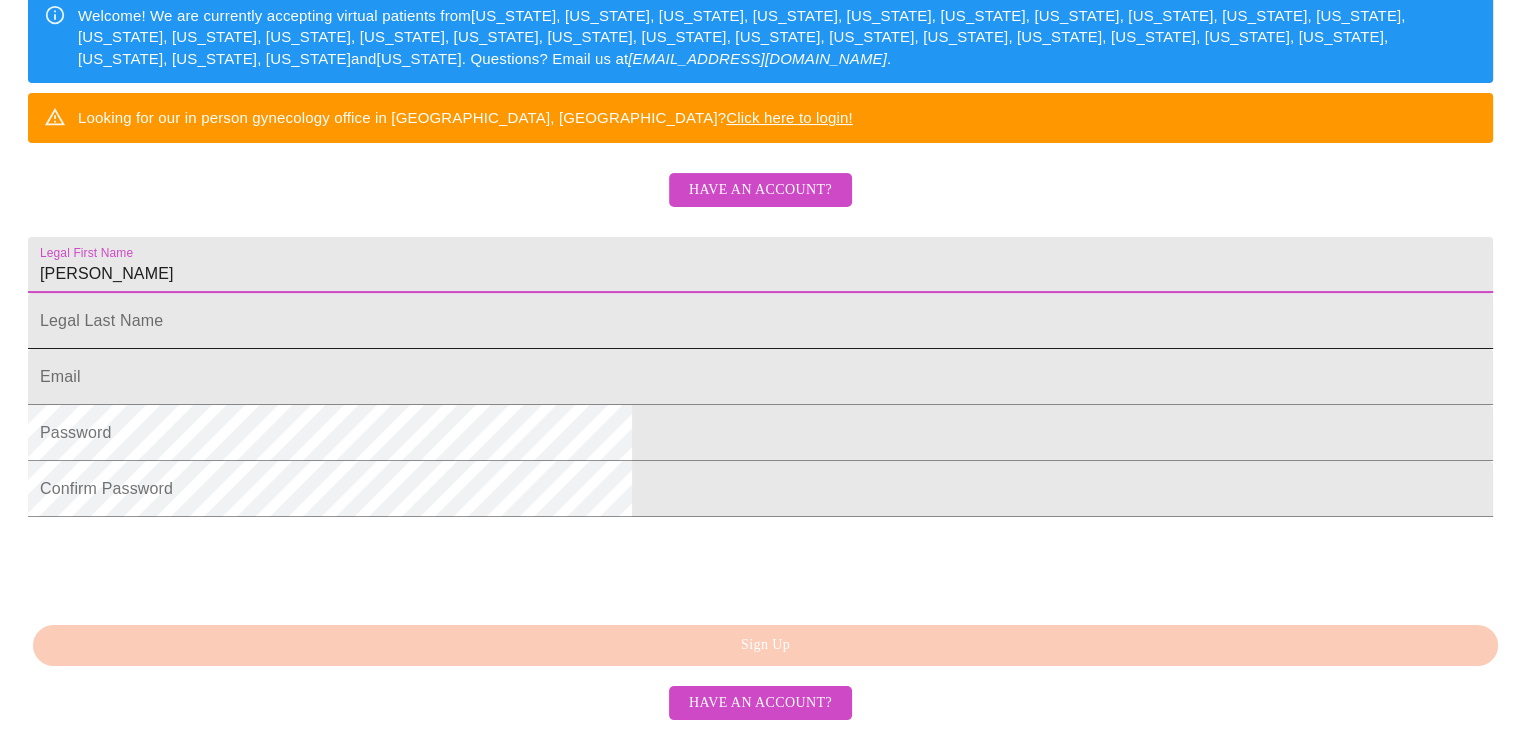 type on "[PERSON_NAME]" 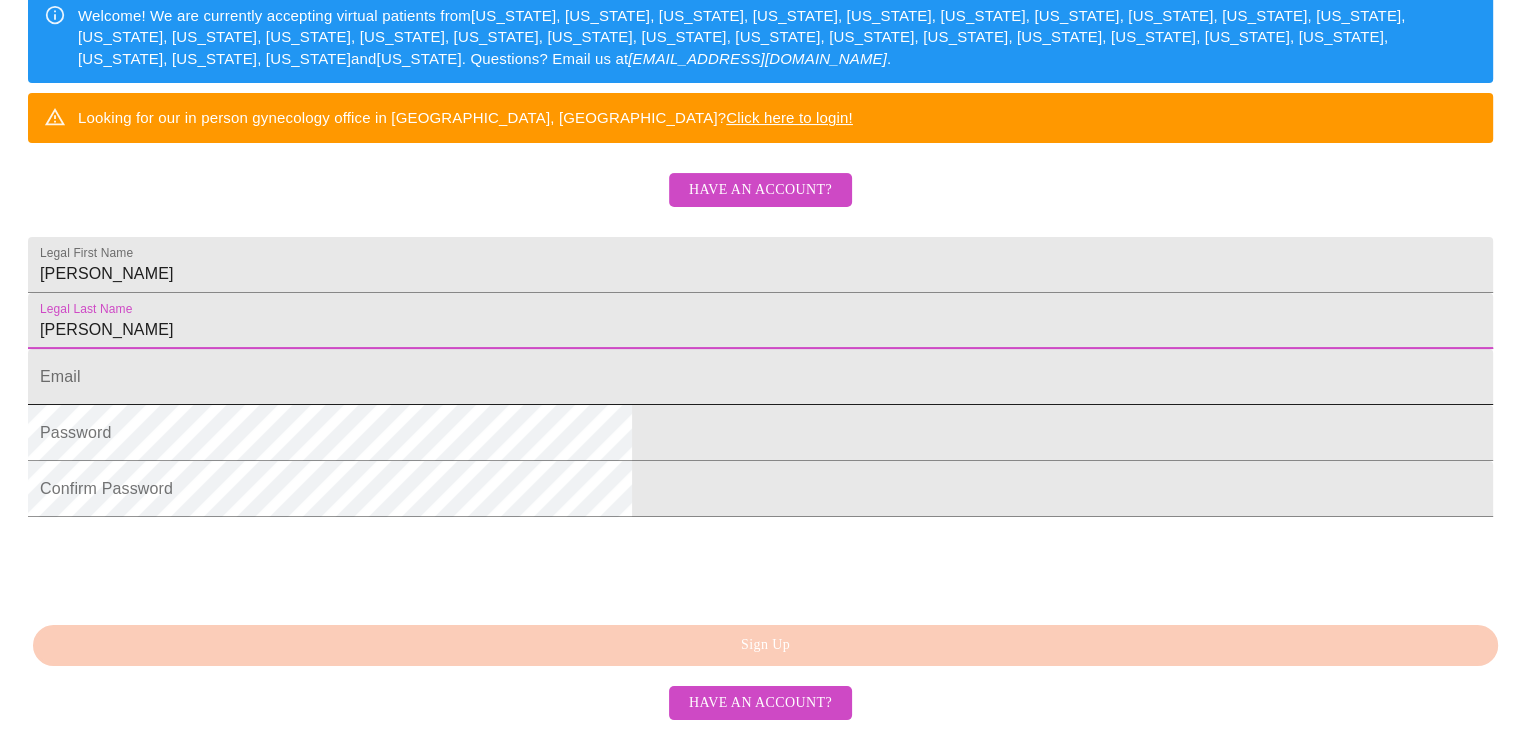 type on "[PERSON_NAME]" 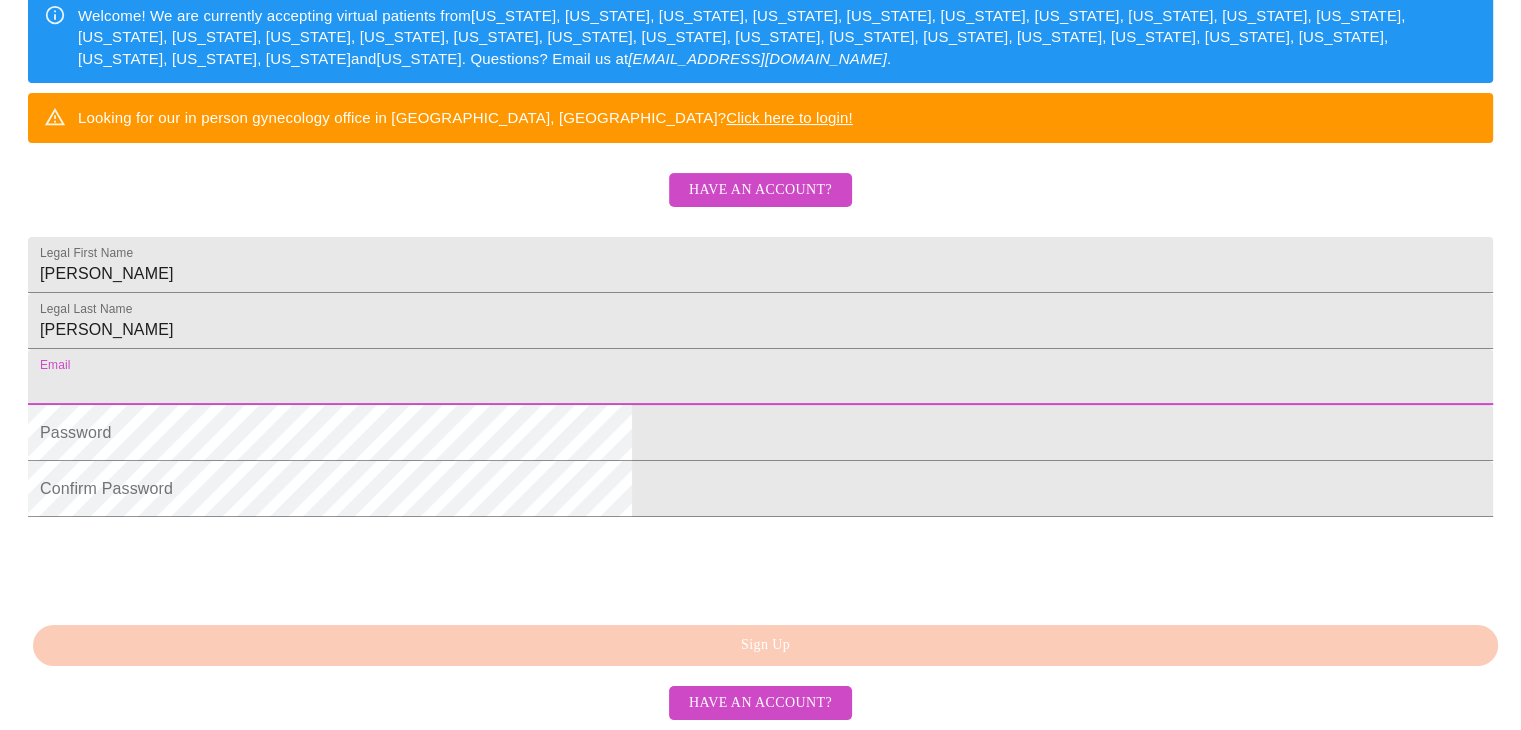 type on "[EMAIL_ADDRESS][DOMAIN_NAME]" 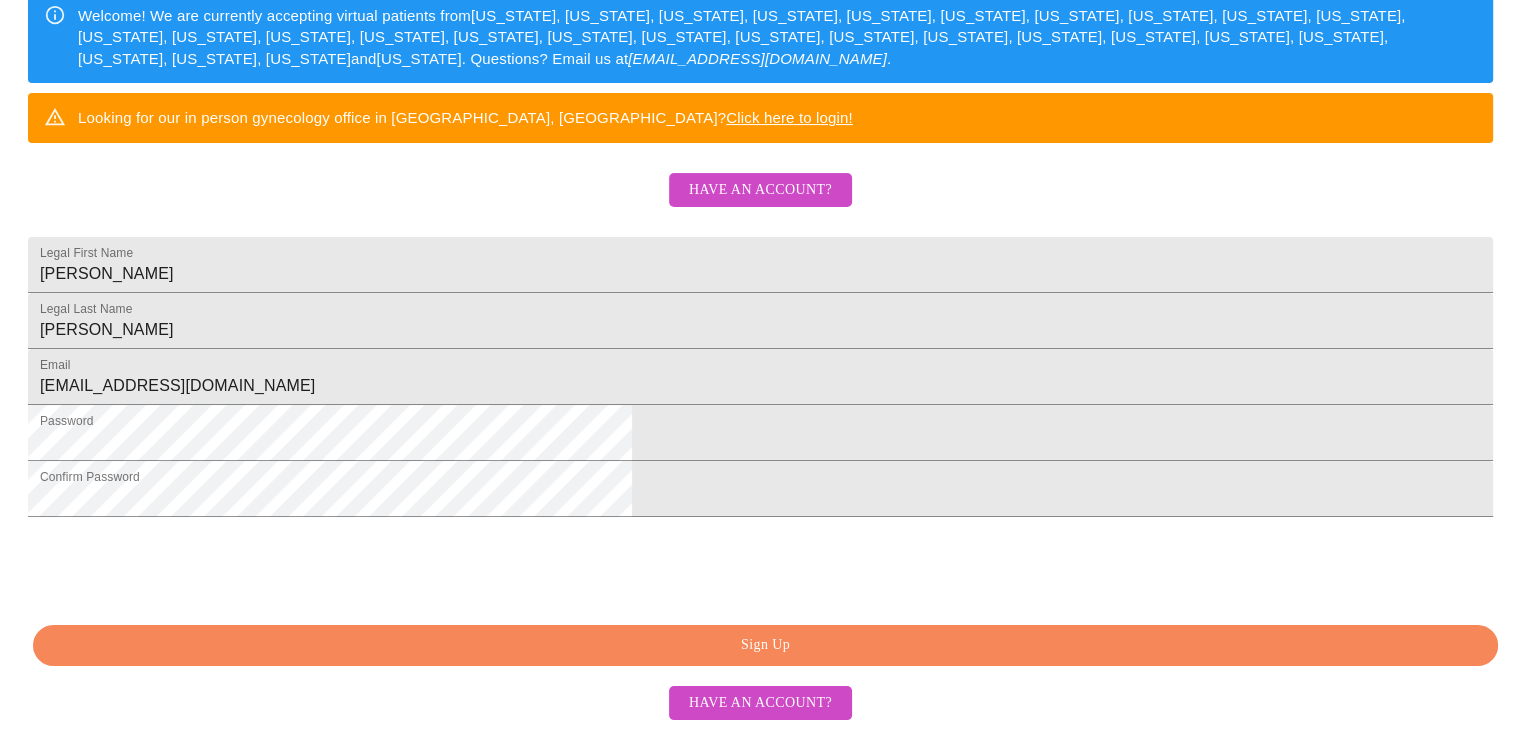 click on "Sign Up" at bounding box center (765, 645) 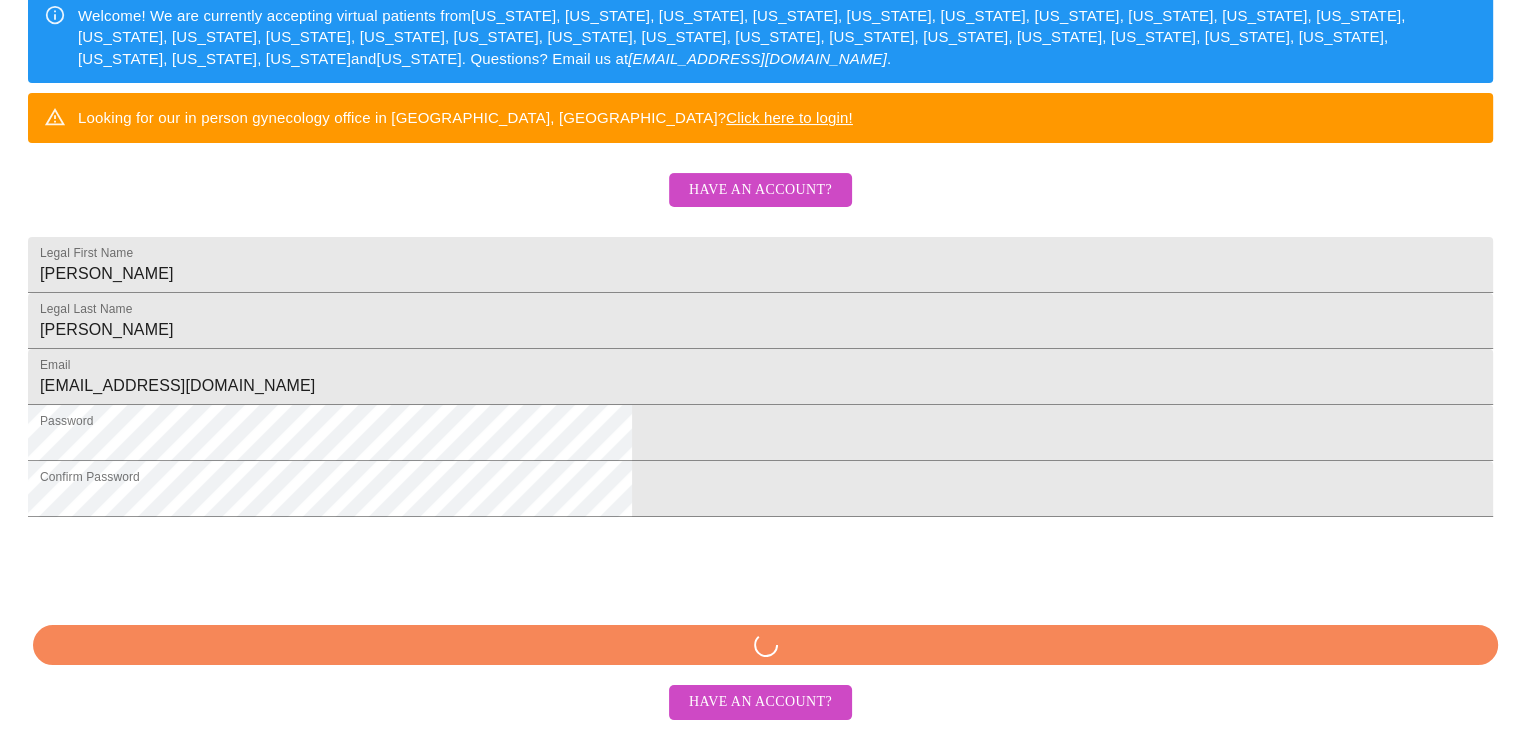scroll, scrollTop: 416, scrollLeft: 0, axis: vertical 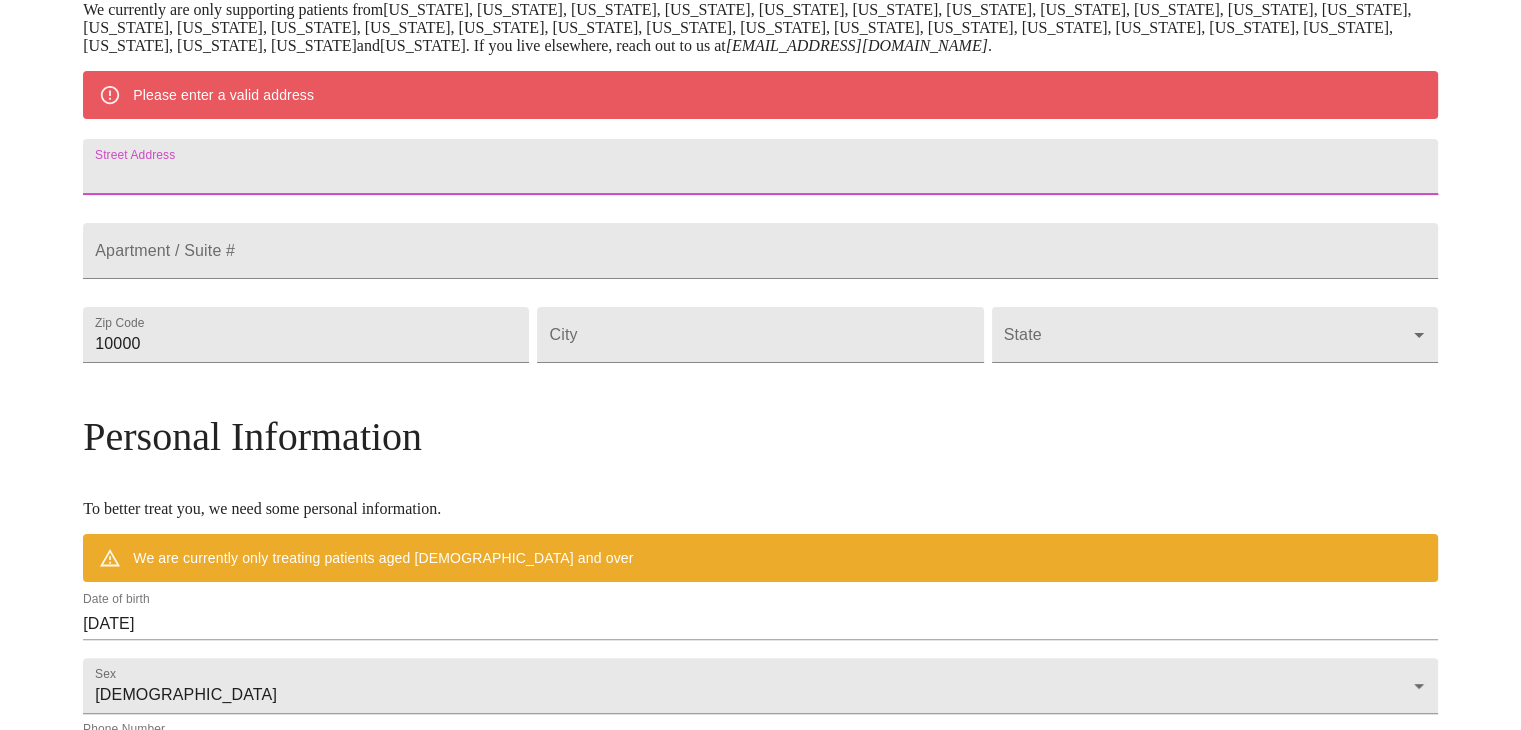 click on "Street Address" at bounding box center (760, 167) 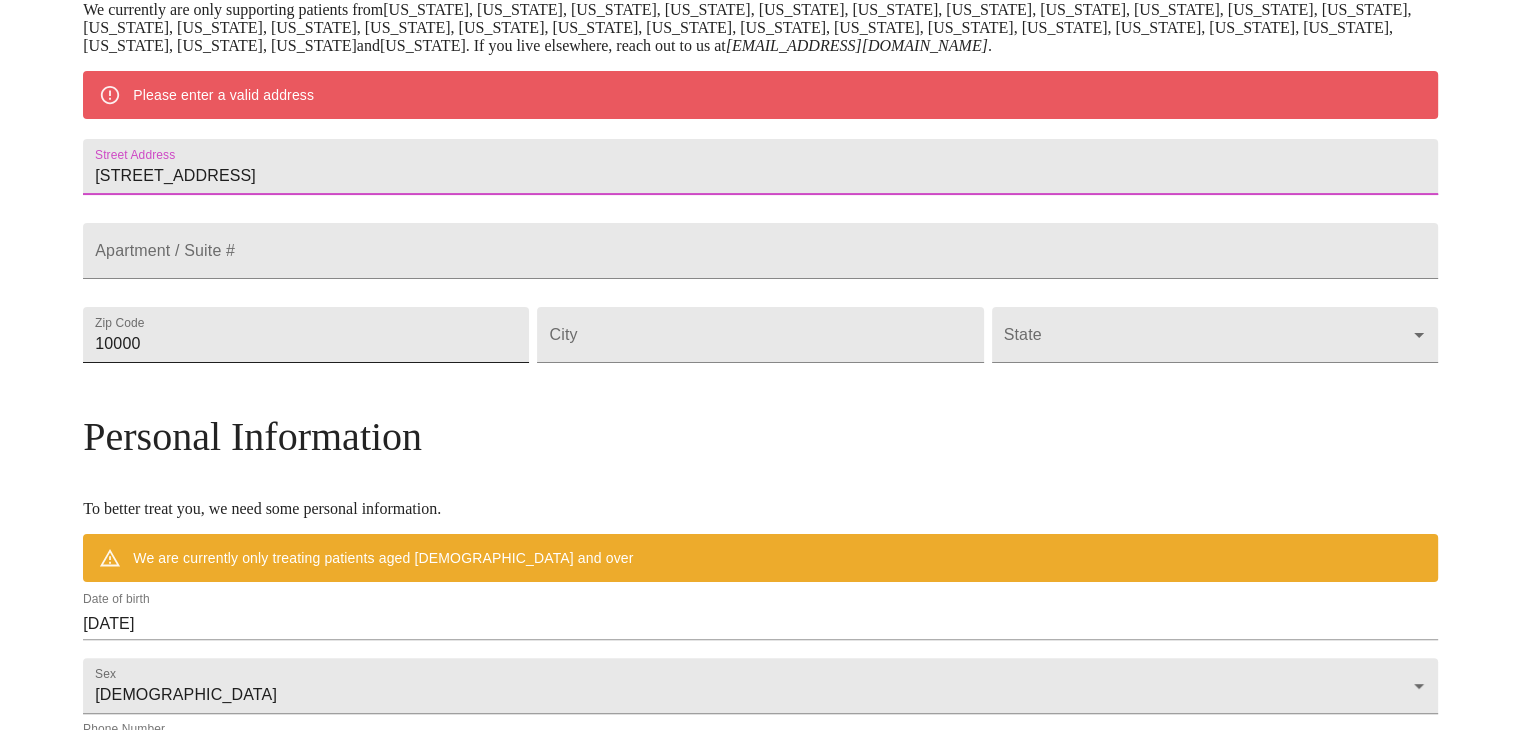 type on "[STREET_ADDRESS]" 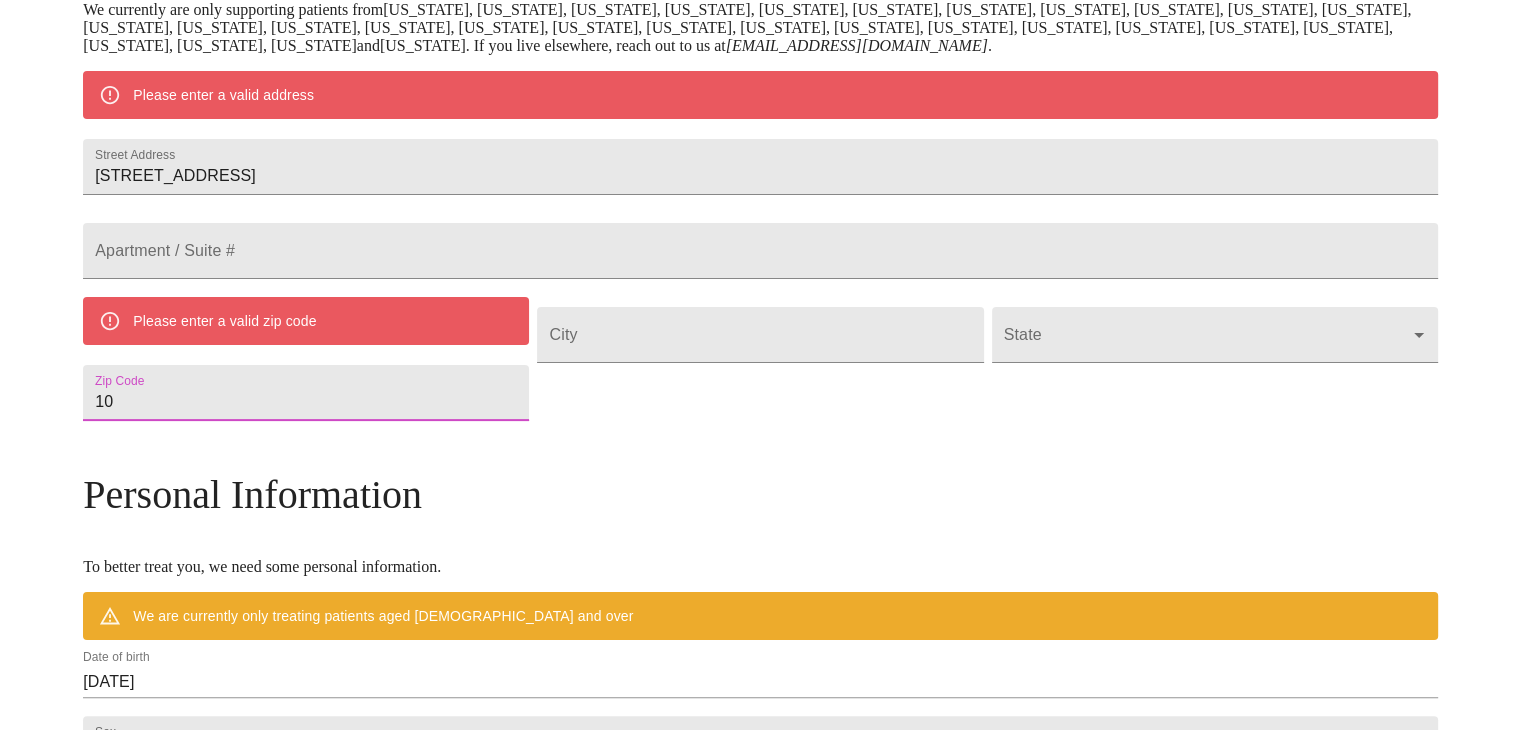 type on "1" 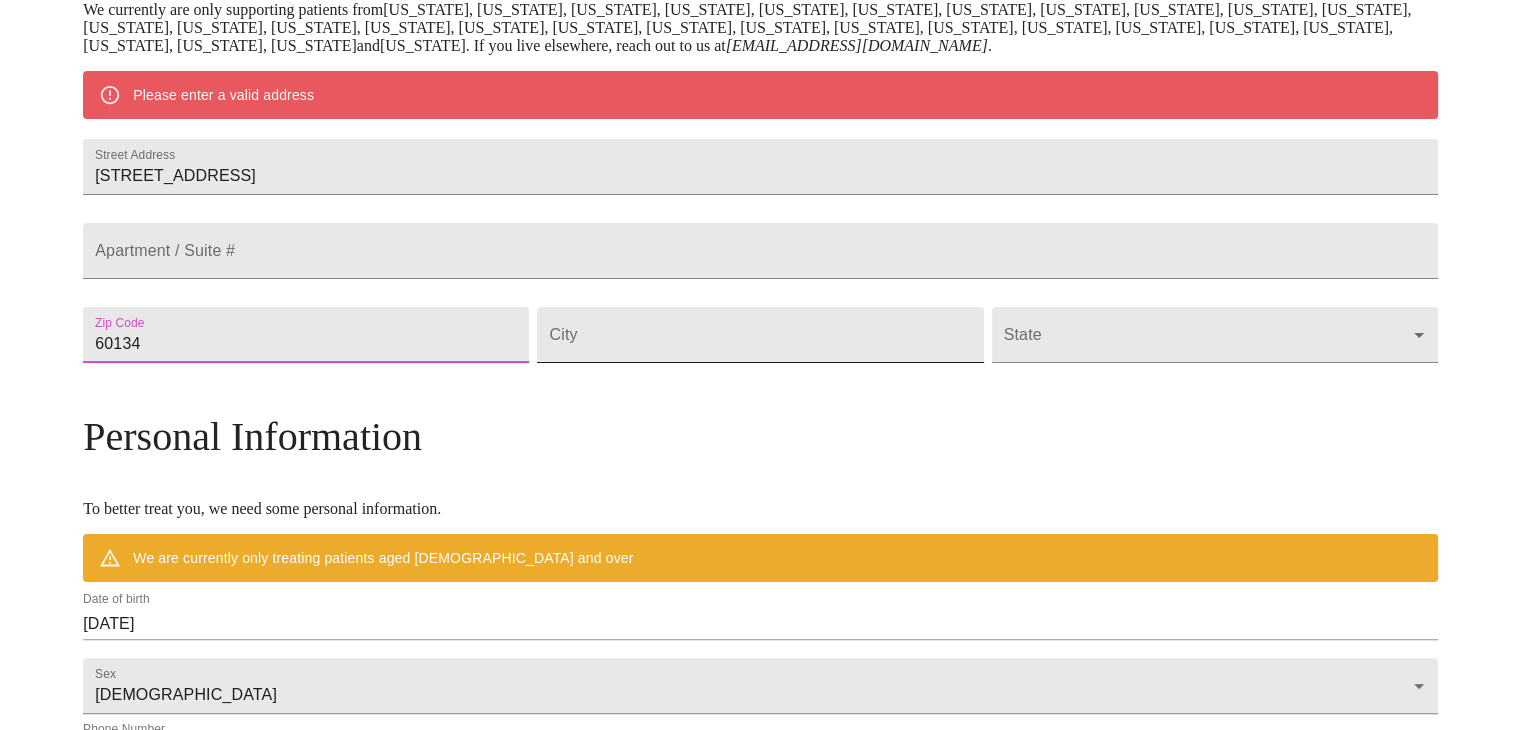 type on "60134" 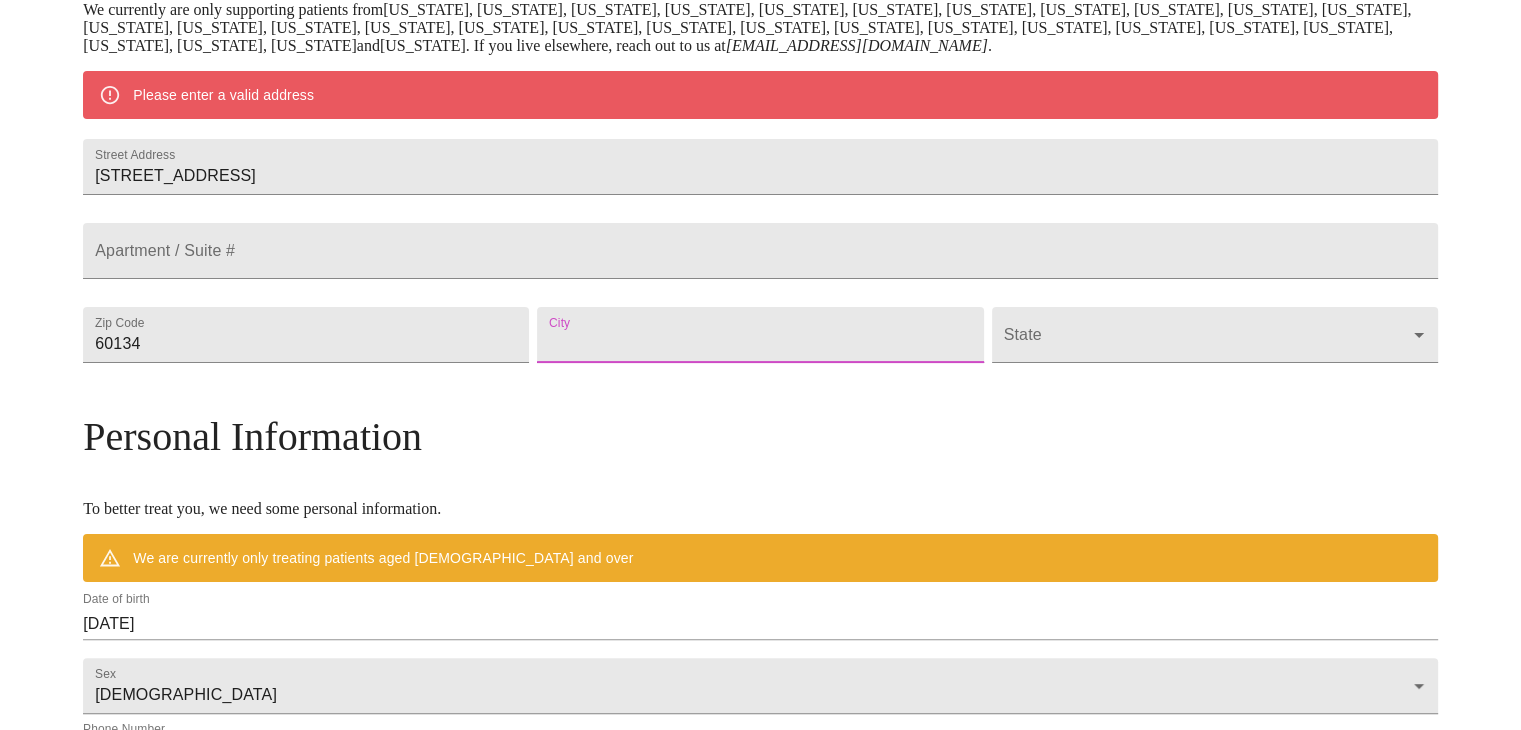 click on "Street Address" at bounding box center (760, 335) 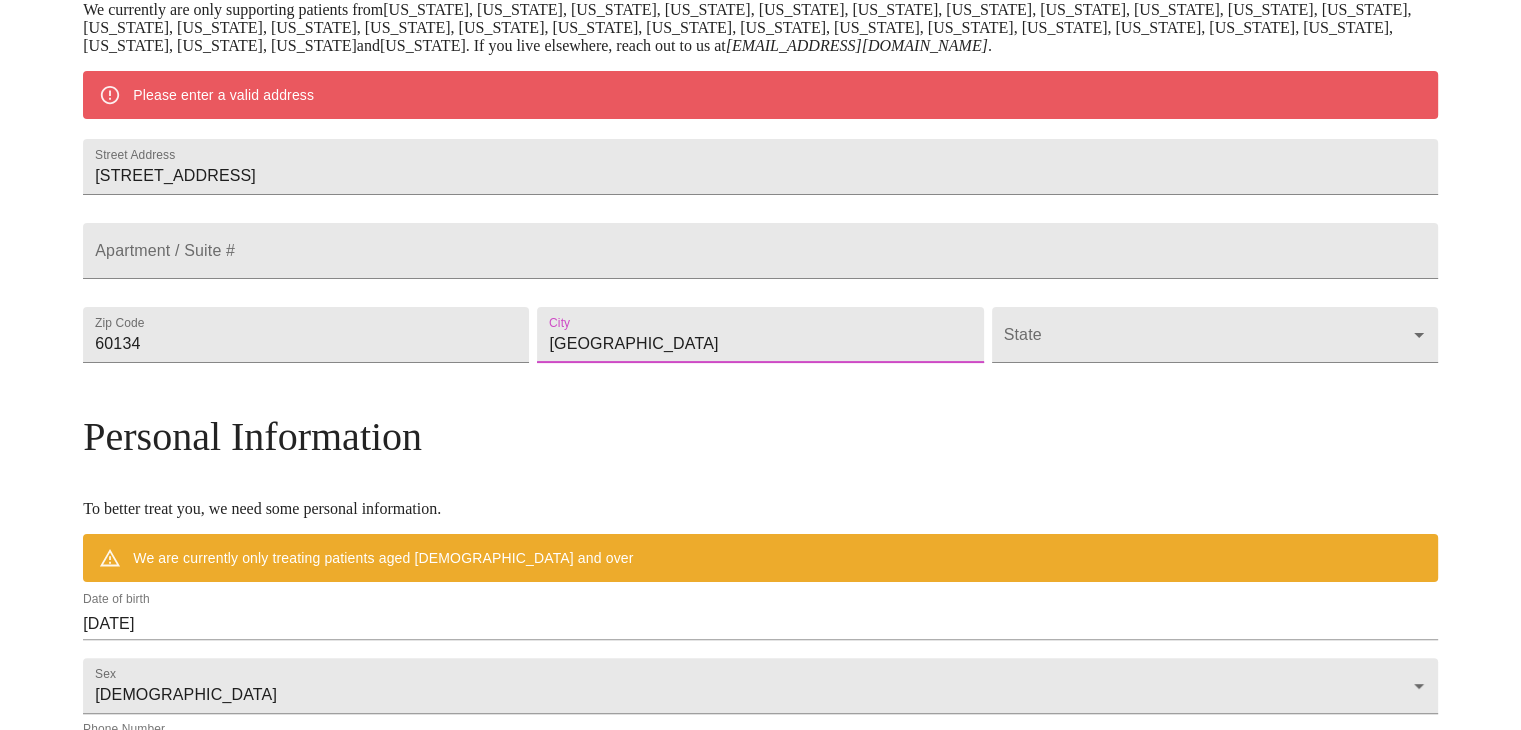 type on "[GEOGRAPHIC_DATA]" 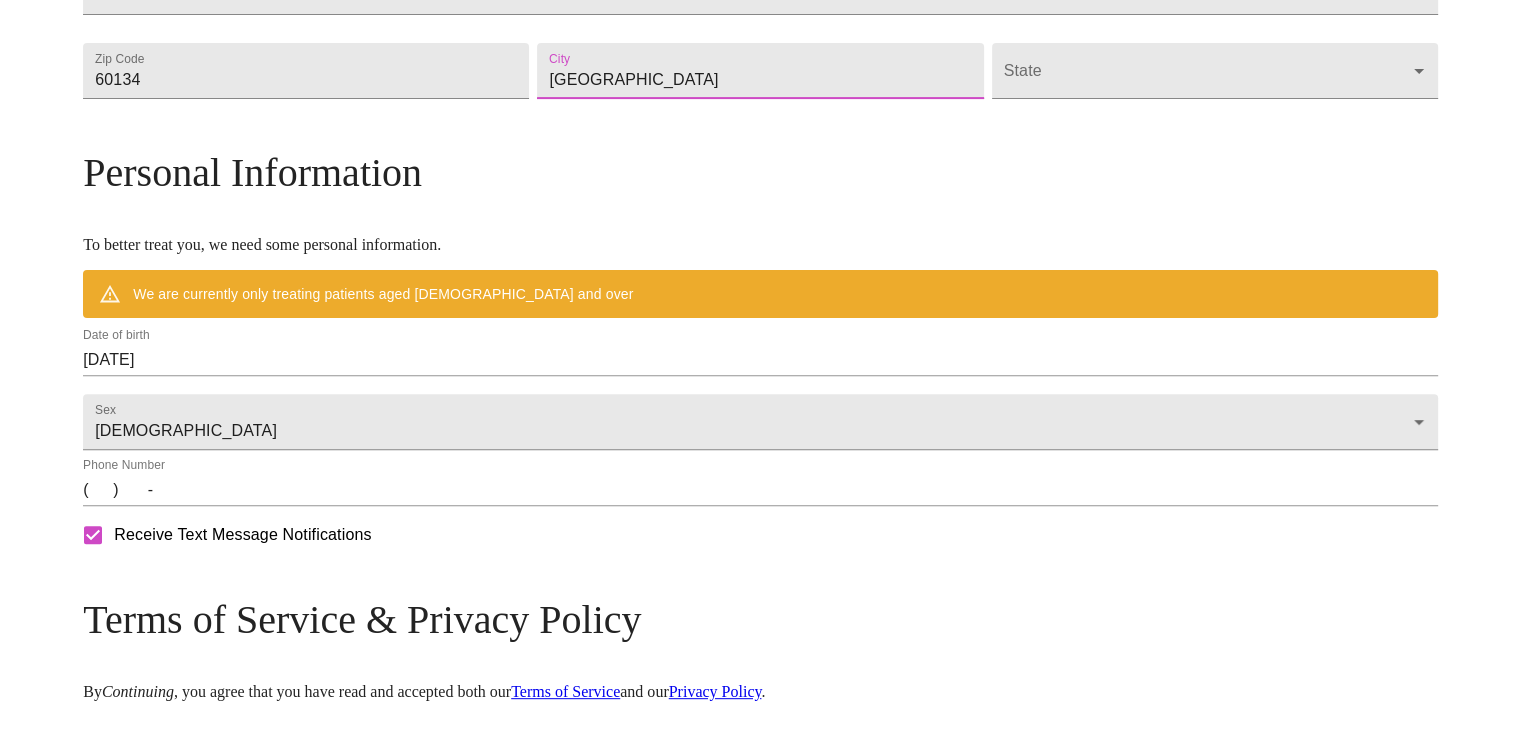 scroll, scrollTop: 682, scrollLeft: 0, axis: vertical 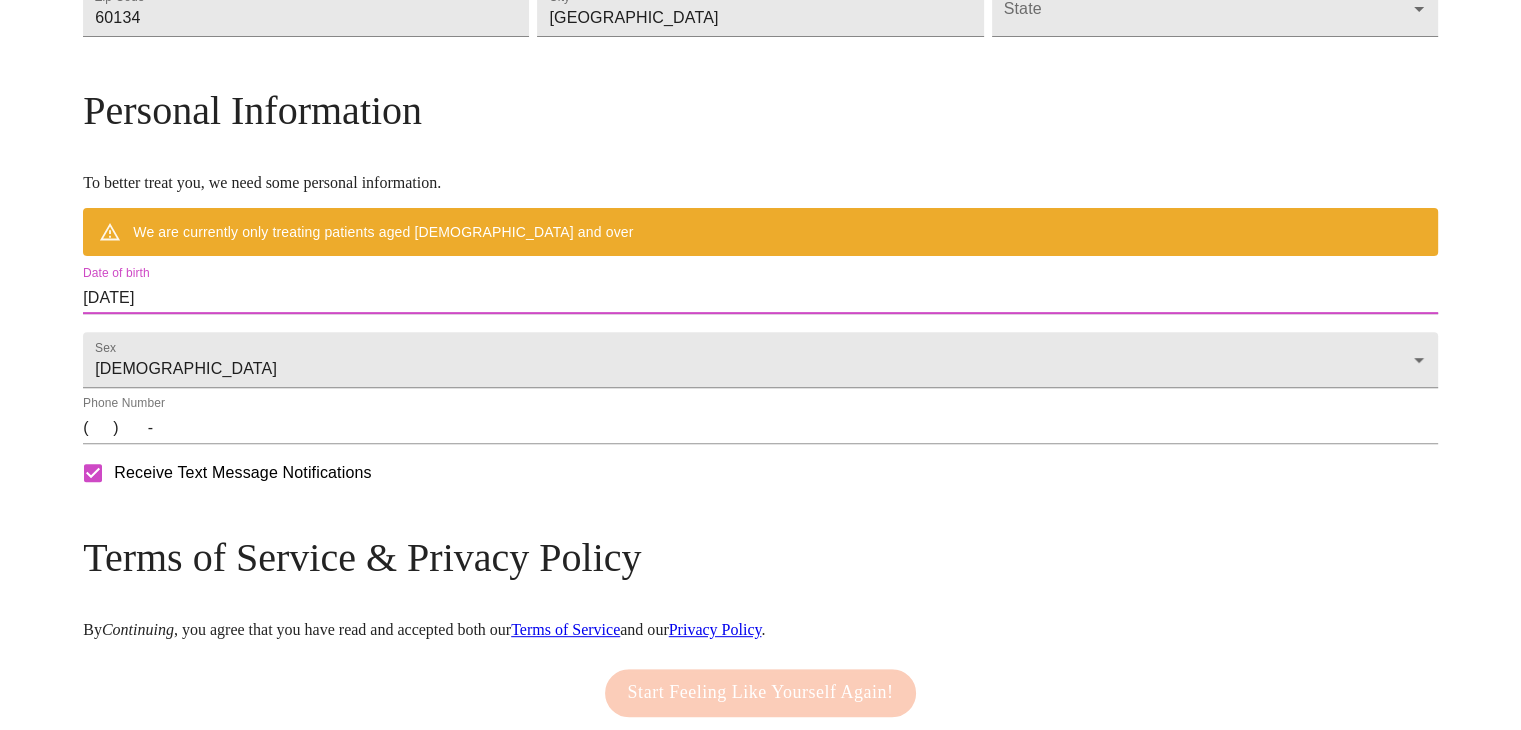drag, startPoint x: 354, startPoint y: 341, endPoint x: 216, endPoint y: 346, distance: 138.09055 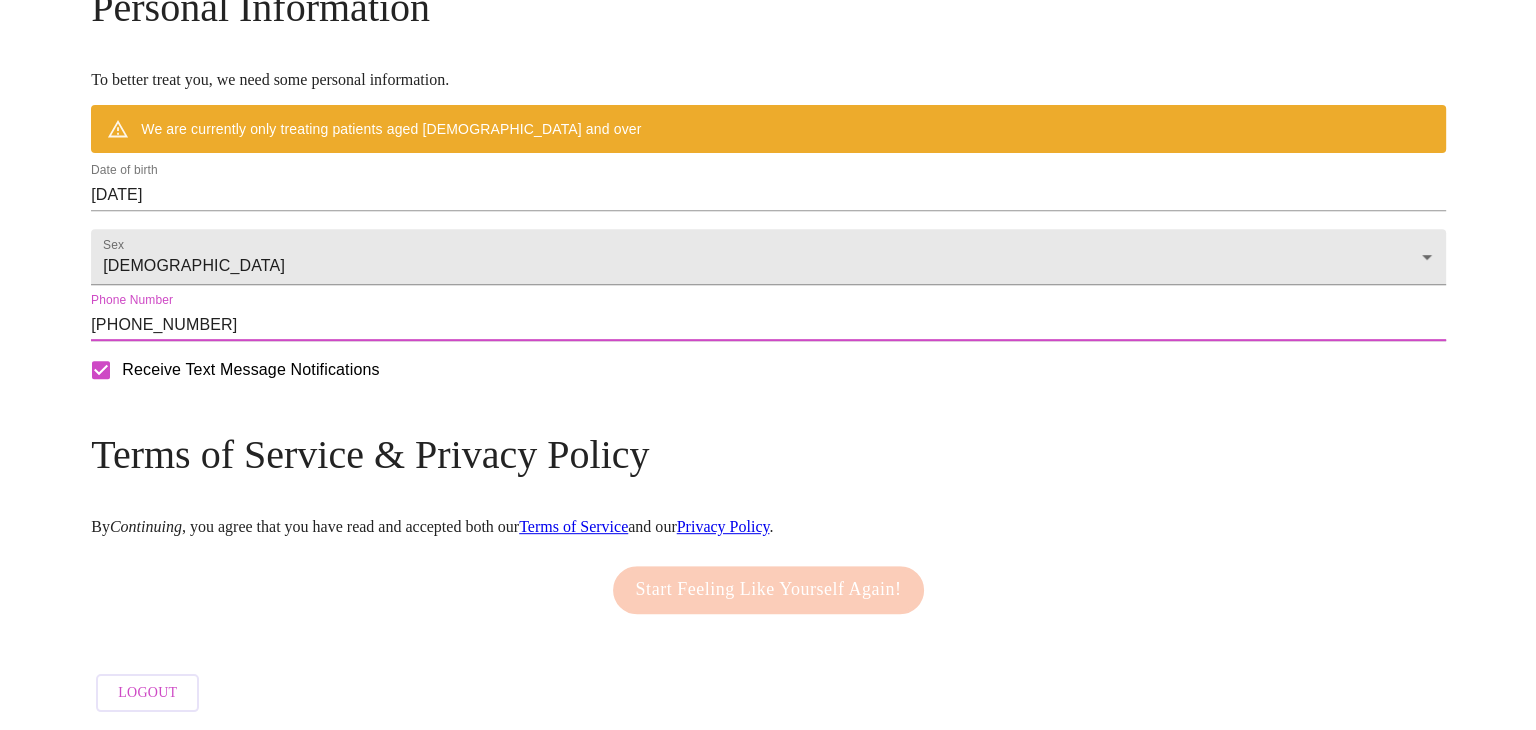 scroll, scrollTop: 900, scrollLeft: 0, axis: vertical 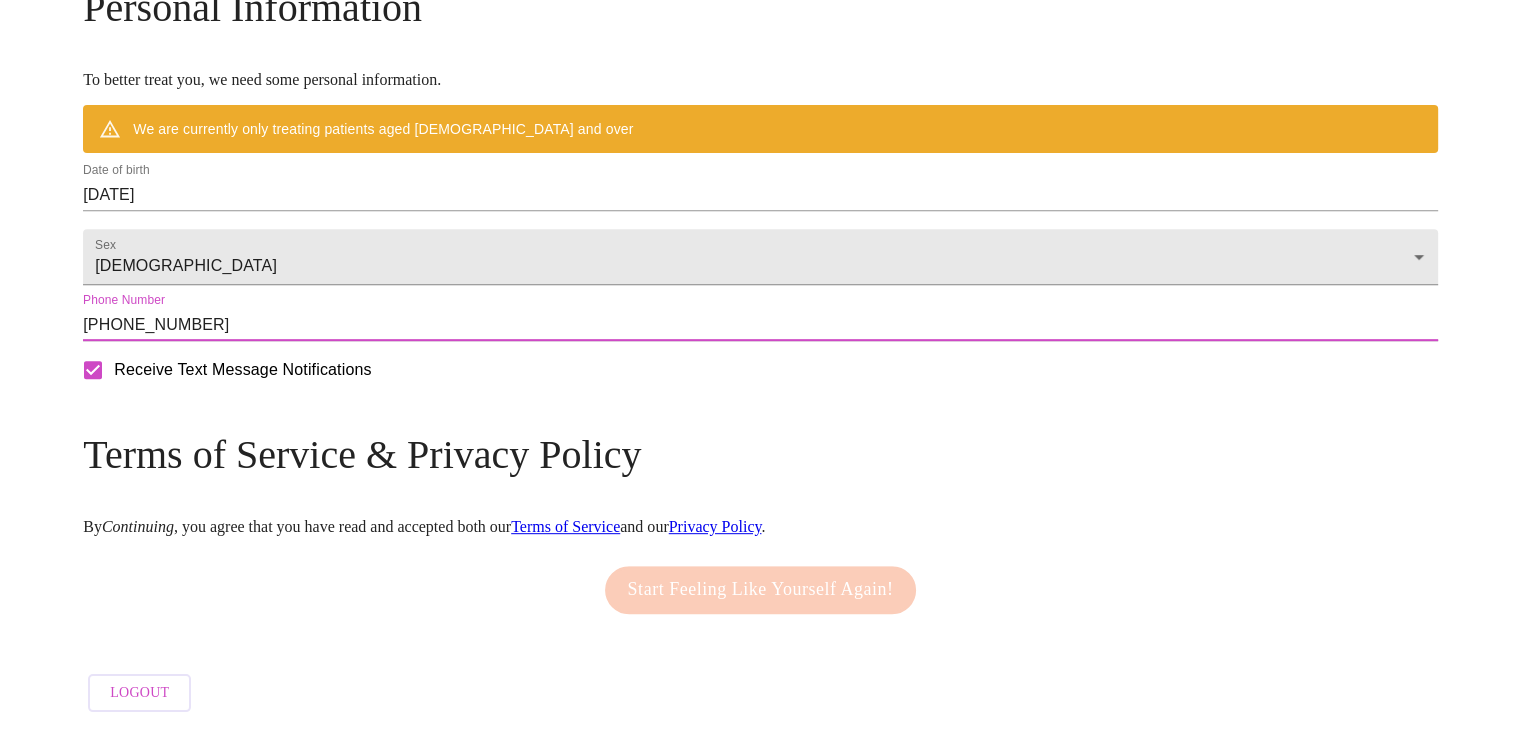 type on "[PHONE_NUMBER]" 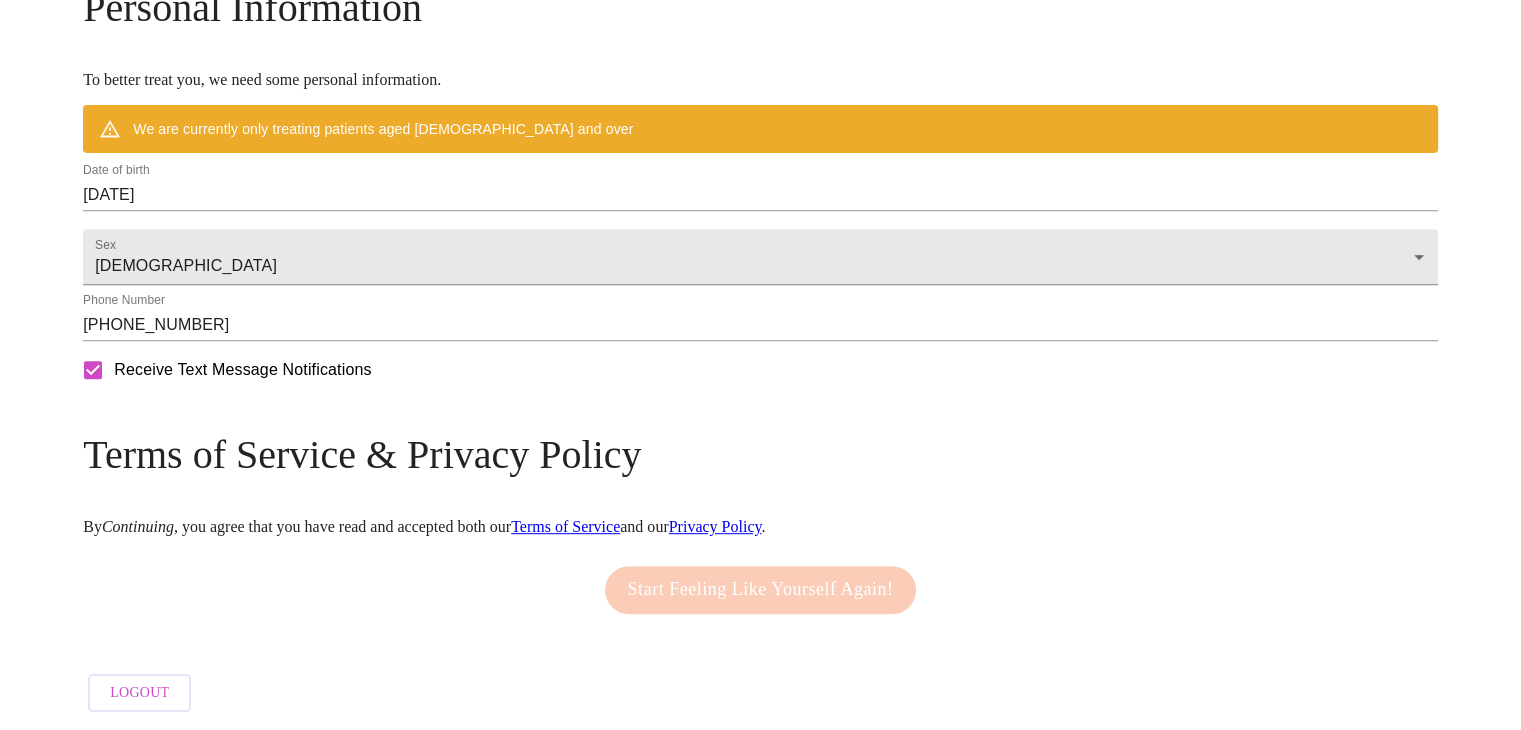 click on "Start Feeling Like Yourself Again!" at bounding box center [761, 590] 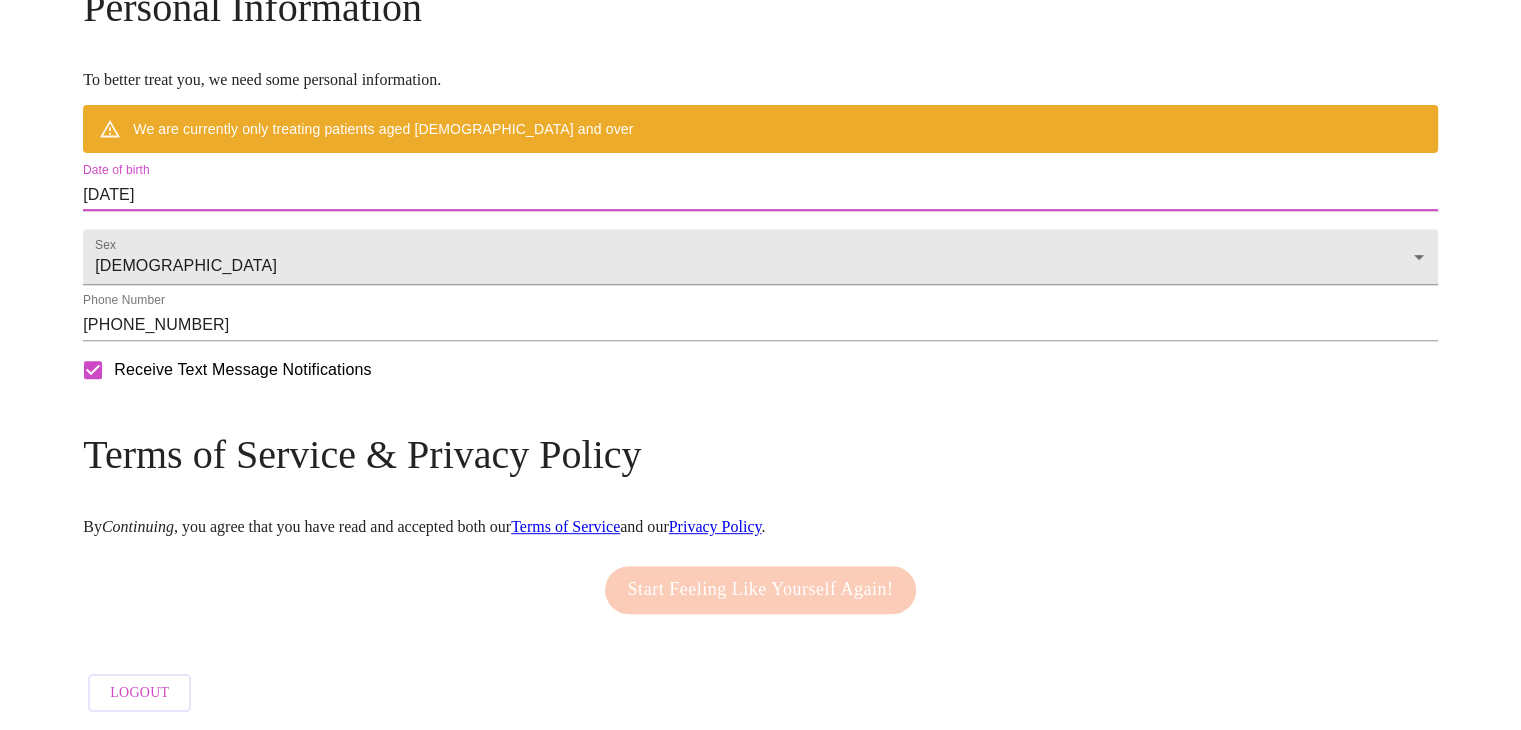 drag, startPoint x: 341, startPoint y: 175, endPoint x: 207, endPoint y: 185, distance: 134.37262 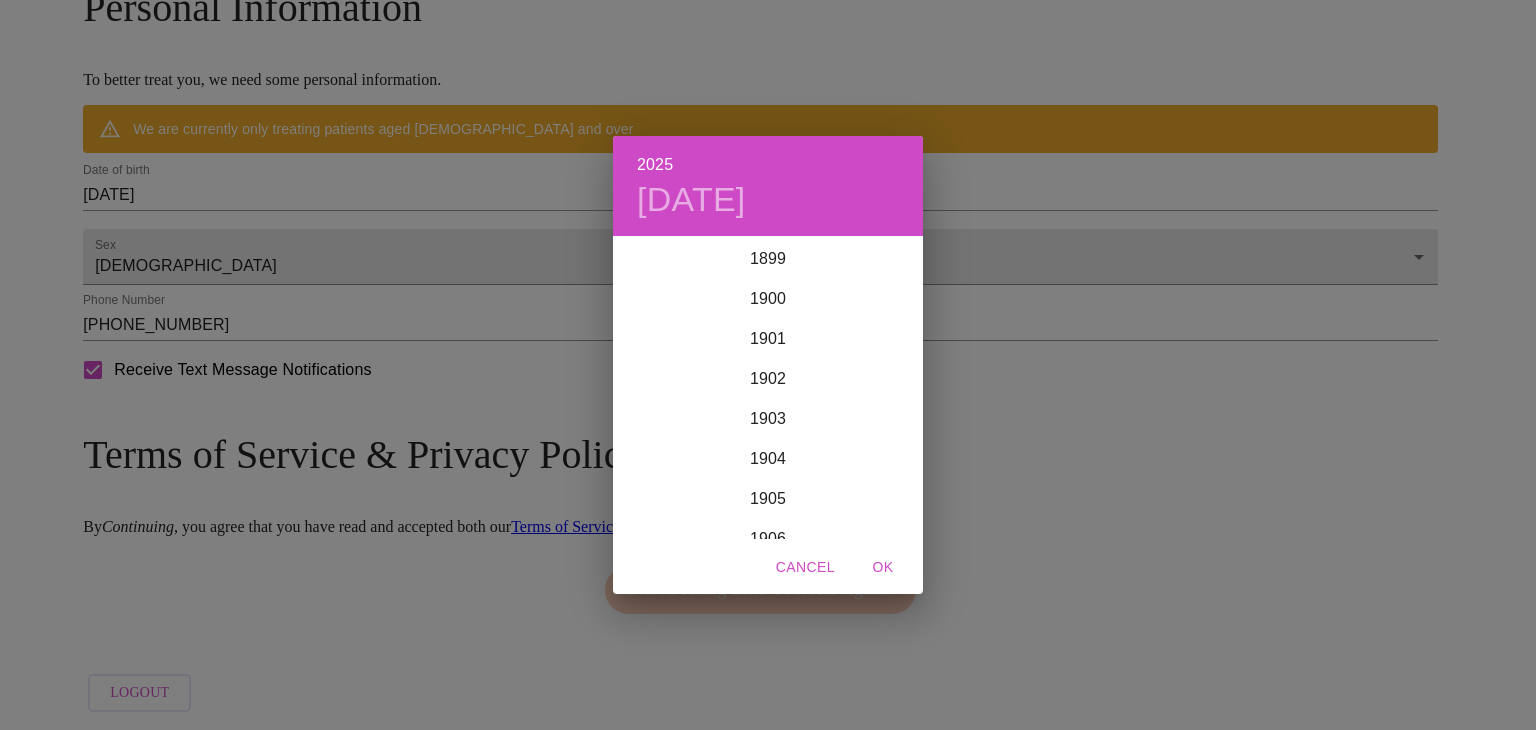 click on "2025 [DATE] 1900 1901 1902 1903 1904 1905 1906 1907 1908 1909 1910 1911 1912 1913 1914 1915 1916 1917 1918 1919 1920 1921 1922 1923 1924 1925 1926 1927 1928 1929 1930 1931 1932 1933 1934 1935 1936 1937 1938 1939 1940 1941 1942 1943 1944 1945 1946 1947 1948 1949 1950 1951 1952 1953 1954 1955 1956 1957 1958 1959 1960 1961 1962 1963 1964 1965 1966 1967 1968 1969 1970 1971 1972 1973 1974 1975 1976 1977 1978 1979 1980 1981 1982 1983 1984 1985 1986 1987 1988 1989 1990 1991 1992 1993 1994 1995 1996 1997 1998 1999 2000 2001 2002 2003 2004 2005 2006 2007 2008 2009 2010 2011 2012 2013 2014 2015 2016 2017 2018 2019 2020 2021 2022 2023 2024 2025 2026 2027 2028 2029 2030 2031 2032 2033 2034 2035 2036 2037 2038 2039 2040 2041 2042 2043 2044 2045 2046 2047 2048 2049 2050 2051 2052 2053 2054 2055 2056 2057 2058 2059 2060 2061 2062 2063 2064 2065 2066 2067 2068 2069 2070 2071 2072 2073 2074 2075 2076 2077 2078 2079 2080 2081 2082 2083 2084 2085 2086 2087 2088 2089 2090 2091 2092 2093 2094 2095 2096 2097 2098 2099 OK" at bounding box center [768, 365] 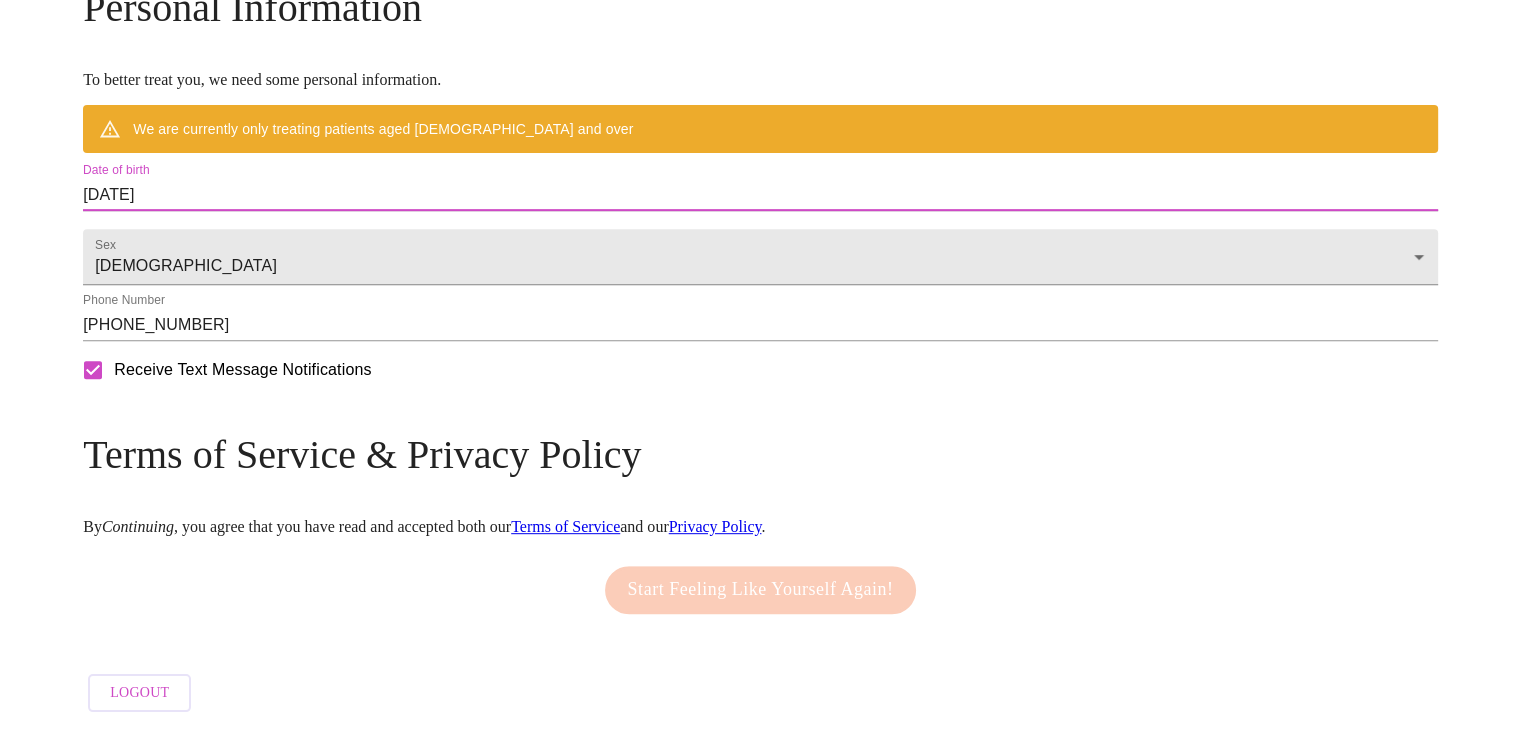 click on "[DATE]" at bounding box center [760, 195] 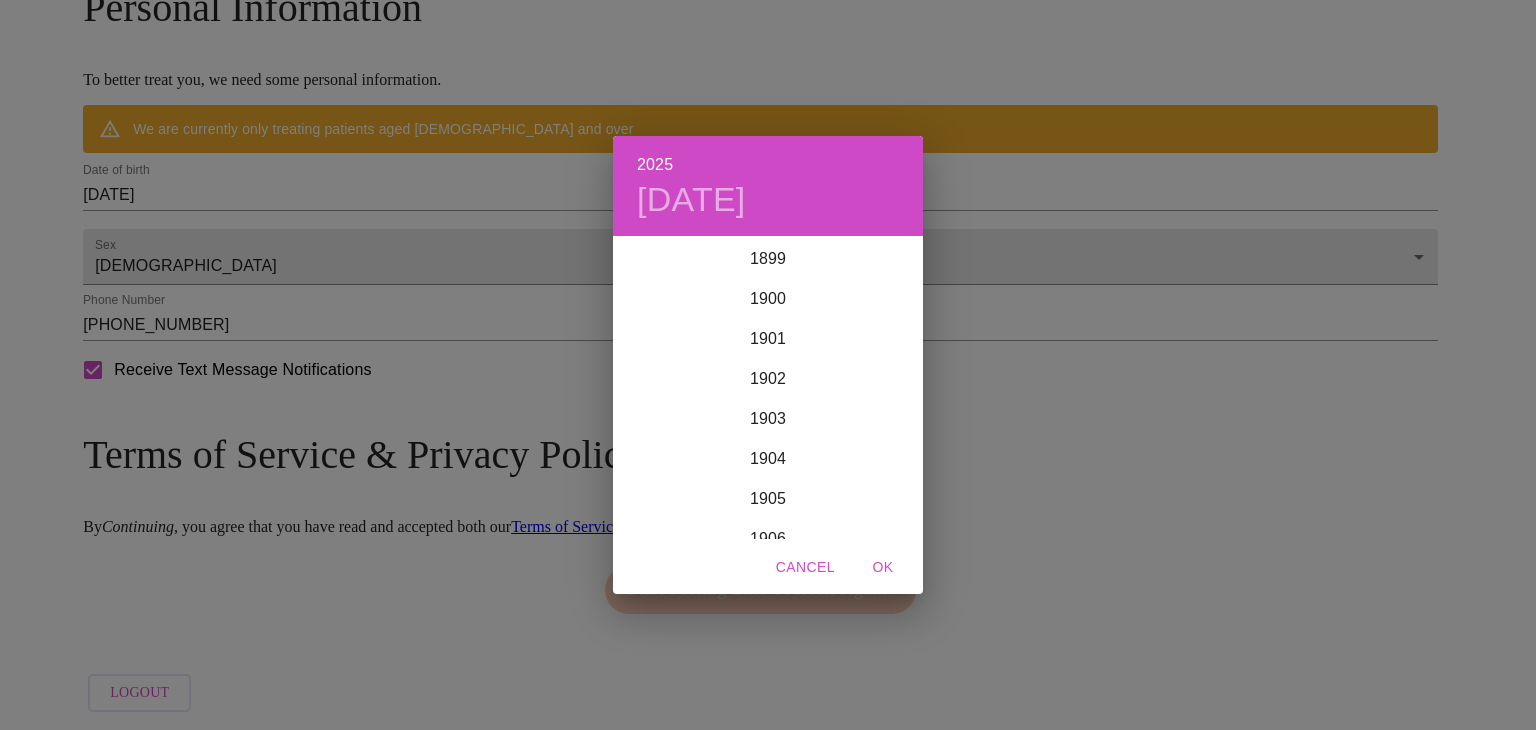 scroll, scrollTop: 4920, scrollLeft: 0, axis: vertical 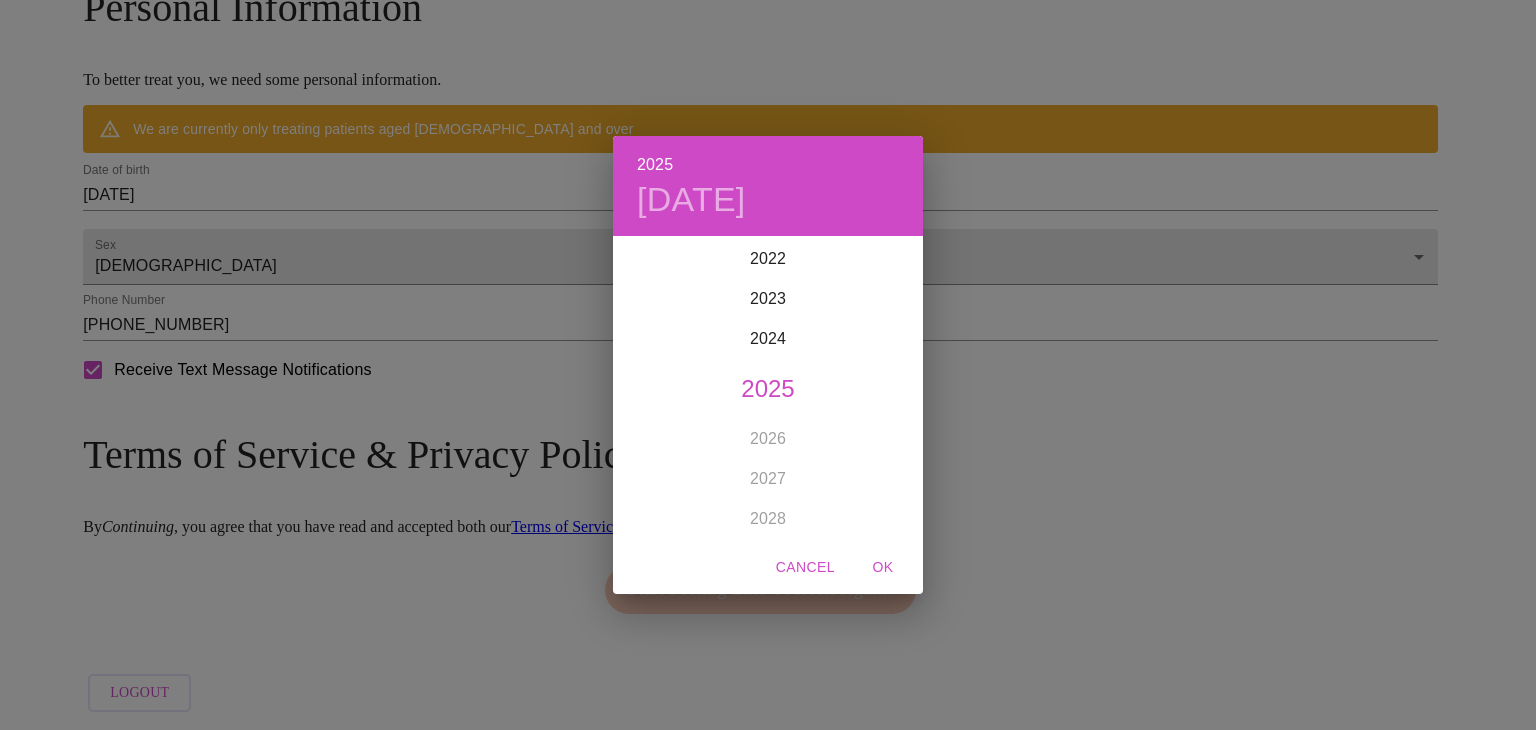 click on "2025 [DATE] 1900 1901 1902 1903 1904 1905 1906 1907 1908 1909 1910 1911 1912 1913 1914 1915 1916 1917 1918 1919 1920 1921 1922 1923 1924 1925 1926 1927 1928 1929 1930 1931 1932 1933 1934 1935 1936 1937 1938 1939 1940 1941 1942 1943 1944 1945 1946 1947 1948 1949 1950 1951 1952 1953 1954 1955 1956 1957 1958 1959 1960 1961 1962 1963 1964 1965 1966 1967 1968 1969 1970 1971 1972 1973 1974 1975 1976 1977 1978 1979 1980 1981 1982 1983 1984 1985 1986 1987 1988 1989 1990 1991 1992 1993 1994 1995 1996 1997 1998 1999 2000 2001 2002 2003 2004 2005 2006 2007 2008 2009 2010 2011 2012 2013 2014 2015 2016 2017 2018 2019 2020 2021 2022 2023 2024 2025 2026 2027 2028 2029 2030 2031 2032 2033 2034 2035 2036 2037 2038 2039 2040 2041 2042 2043 2044 2045 2046 2047 2048 2049 2050 2051 2052 2053 2054 2055 2056 2057 2058 2059 2060 2061 2062 2063 2064 2065 2066 2067 2068 2069 2070 2071 2072 2073 2074 2075 2076 2077 2078 2079 2080 2081 2082 2083 2084 2085 2086 2087 2088 2089 2090 2091 2092 2093 2094 2095 2096 2097 2098 2099 OK" at bounding box center (768, 365) 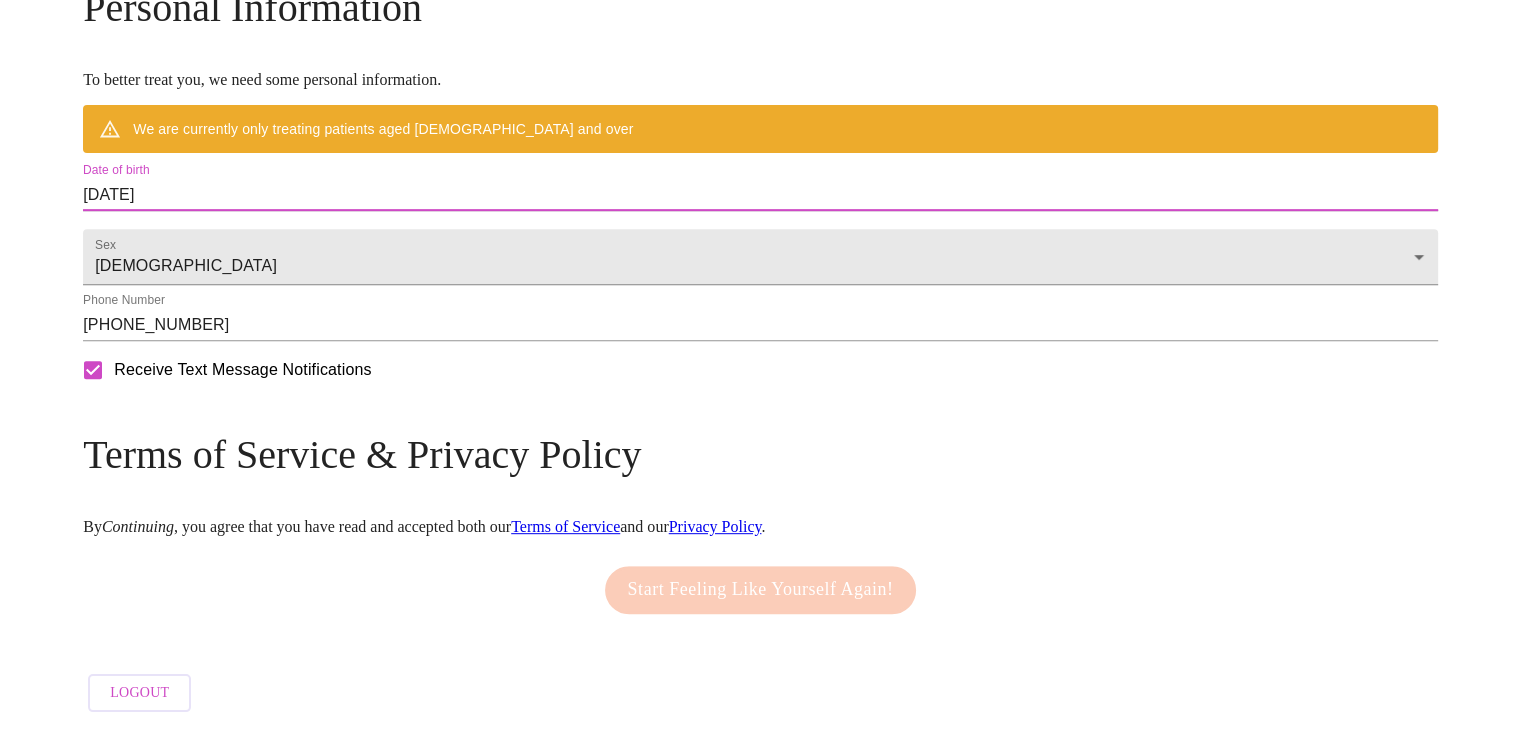 click on "[DATE]" at bounding box center [760, 195] 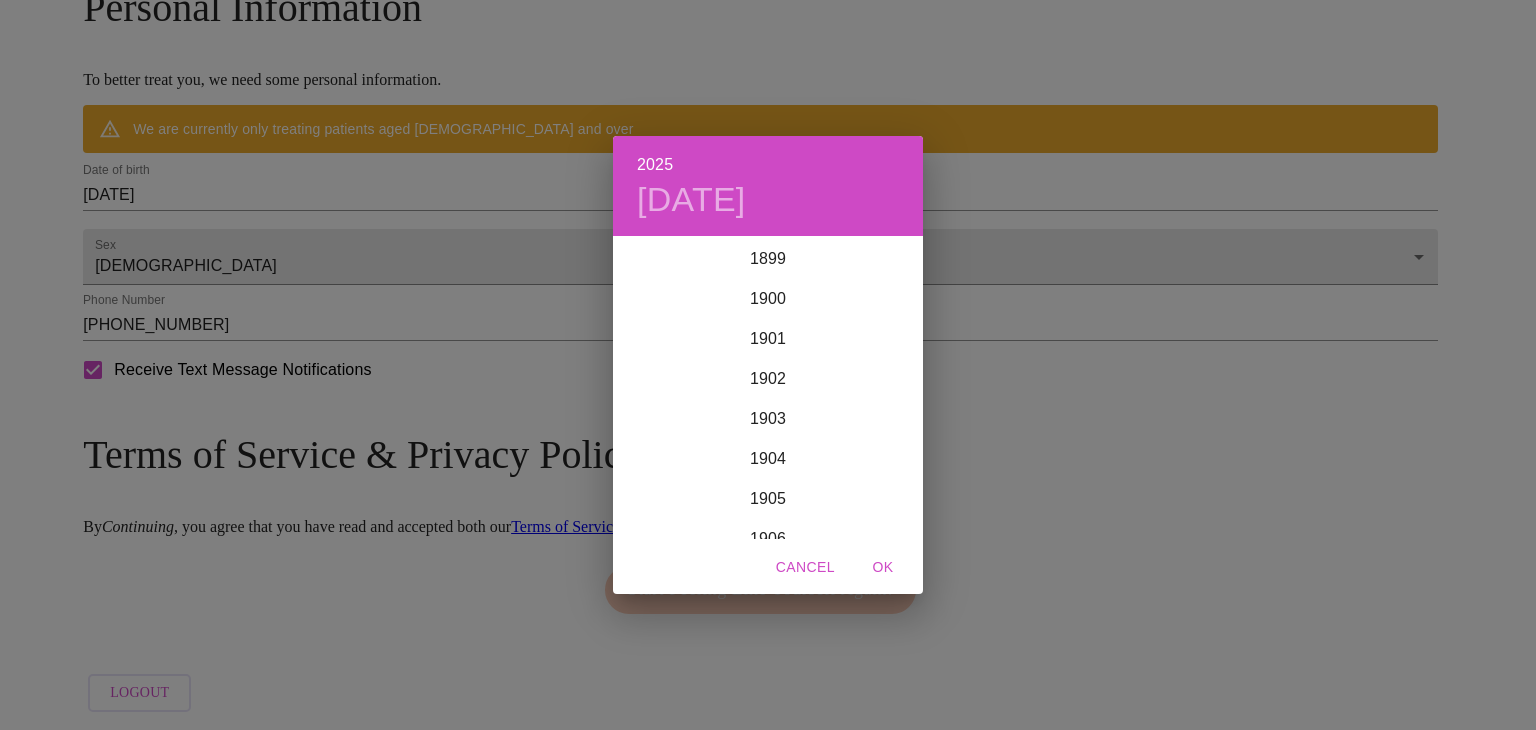 scroll, scrollTop: 4920, scrollLeft: 0, axis: vertical 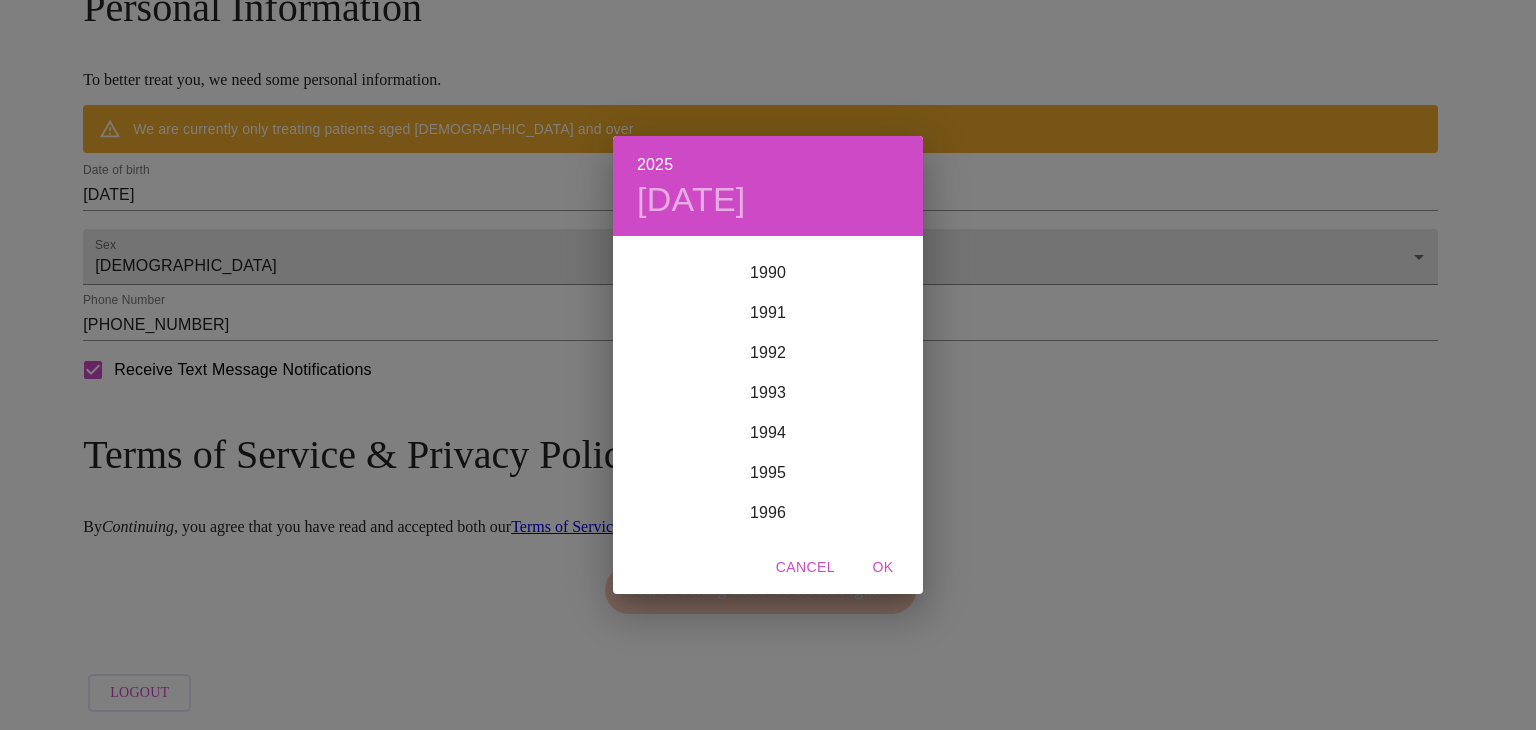 click on "1899 1900 1901 1902 1903 1904 1905 1906 1907 1908 1909 1910 1911 1912 1913 1914 1915 1916 1917 1918 1919 1920 1921 1922 1923 1924 1925 1926 1927 1928 1929 1930 1931 1932 1933 1934 1935 1936 1937 1938 1939 1940 1941 1942 1943 1944 1945 1946 1947 1948 1949 1950 1951 1952 1953 1954 1955 1956 1957 1958 1959 1960 1961 1962 1963 1964 1965 1966 1967 1968 1969 1970 1971 1972 1973 1974 1975 1976 1977 1978 1979 1980 1981 1982 1983 1984 1985 1986 1987 1988 1989 1990 1991 1992 1993 1994 1995 1996 1997 1998 1999 2000 2001 2002 2003 2004 2005 2006 2007 2008 2009 2010 2011 2012 2013 2014 2015 2016 2017 2018 2019 2020 2021 2022 2023 2024 2025 2026 2027 2028 2029 2030 2031 2032 2033 2034 2035 2036 2037 2038 2039 2040 2041 2042 2043 2044 2045 2046 2047 2048 2049 2050 2051 2052 2053 2054 2055 2056 2057 2058 2059 2060 2061 2062 2063 2064 2065 2066 2067 2068 2069 2070 2071 2072 2073 2074 2075 2076 2077 2078 2079 2080 2081 2082 2083 2084 2085 2086 2087 2088 2089 2090 2091 2092 2093 2094 2095 2096 2097 2098 2099" at bounding box center [768, 389] 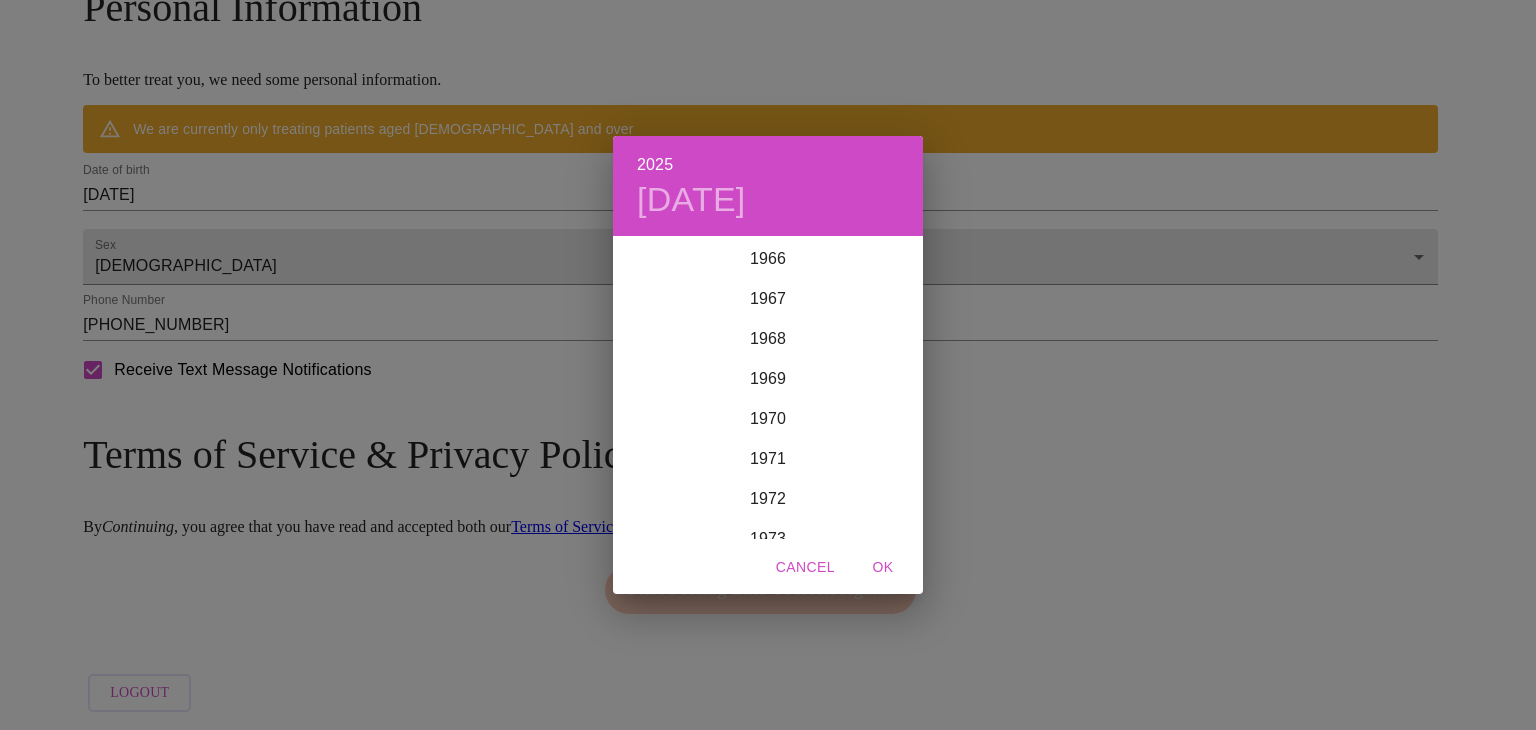 scroll, scrollTop: 2586, scrollLeft: 0, axis: vertical 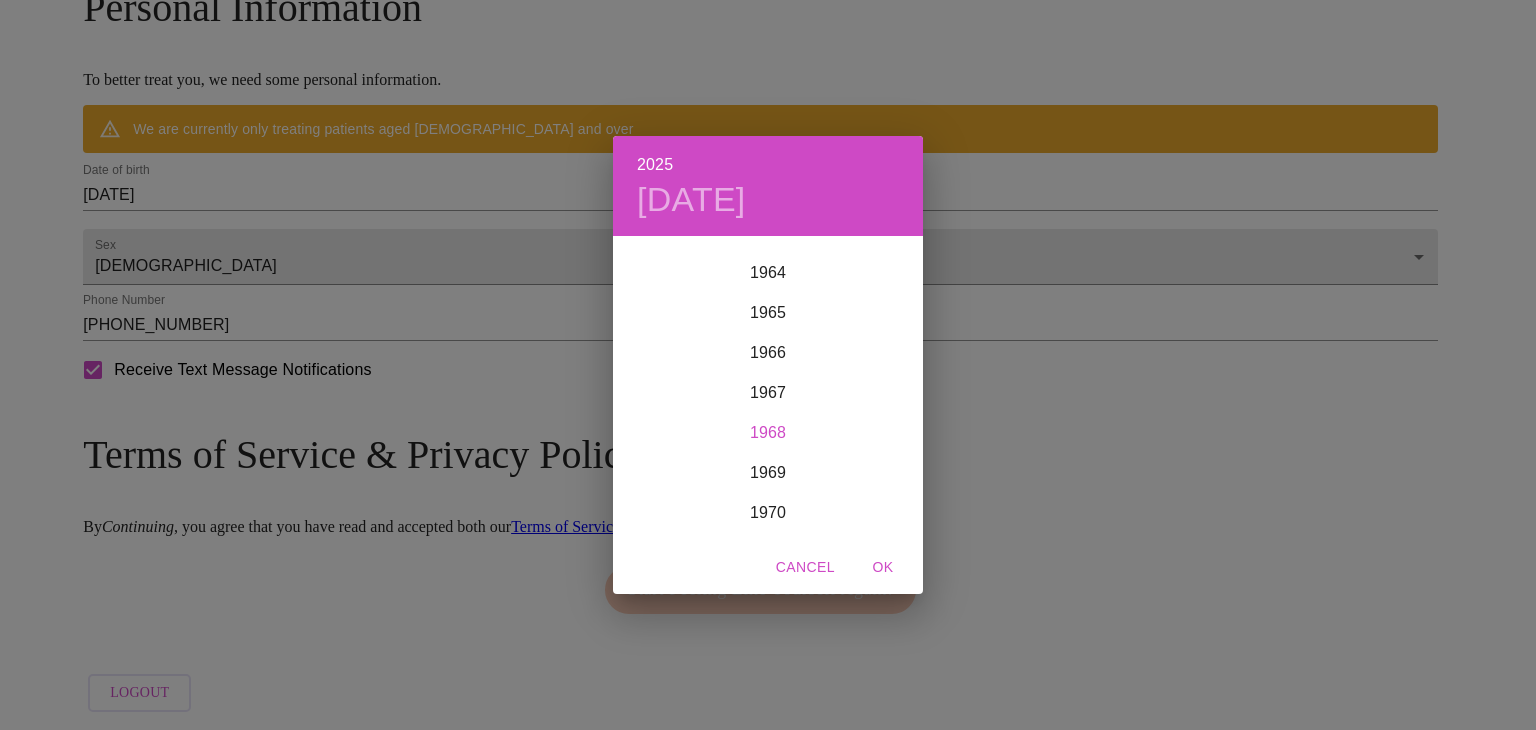 click on "1968" at bounding box center (768, 433) 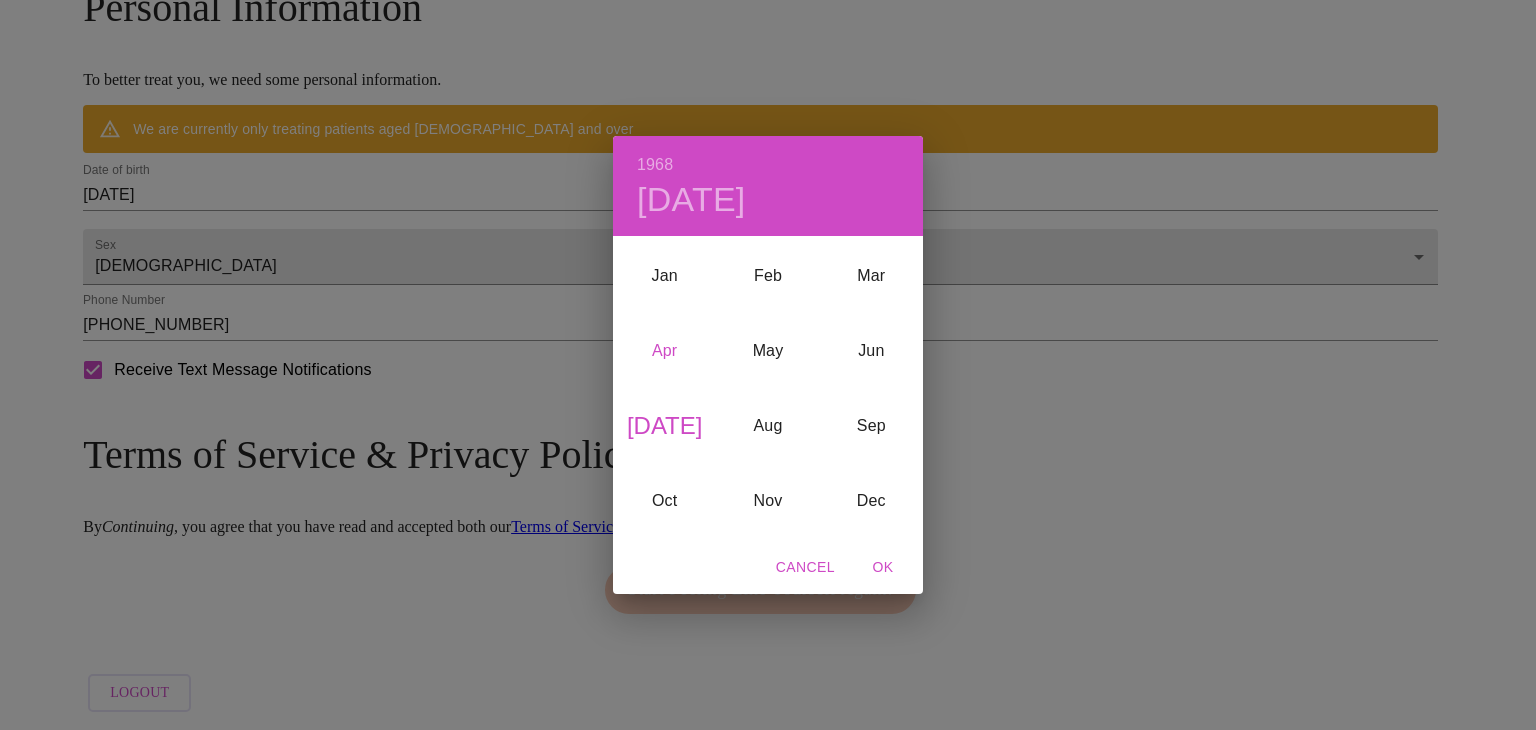 click on "Apr" at bounding box center [664, 351] 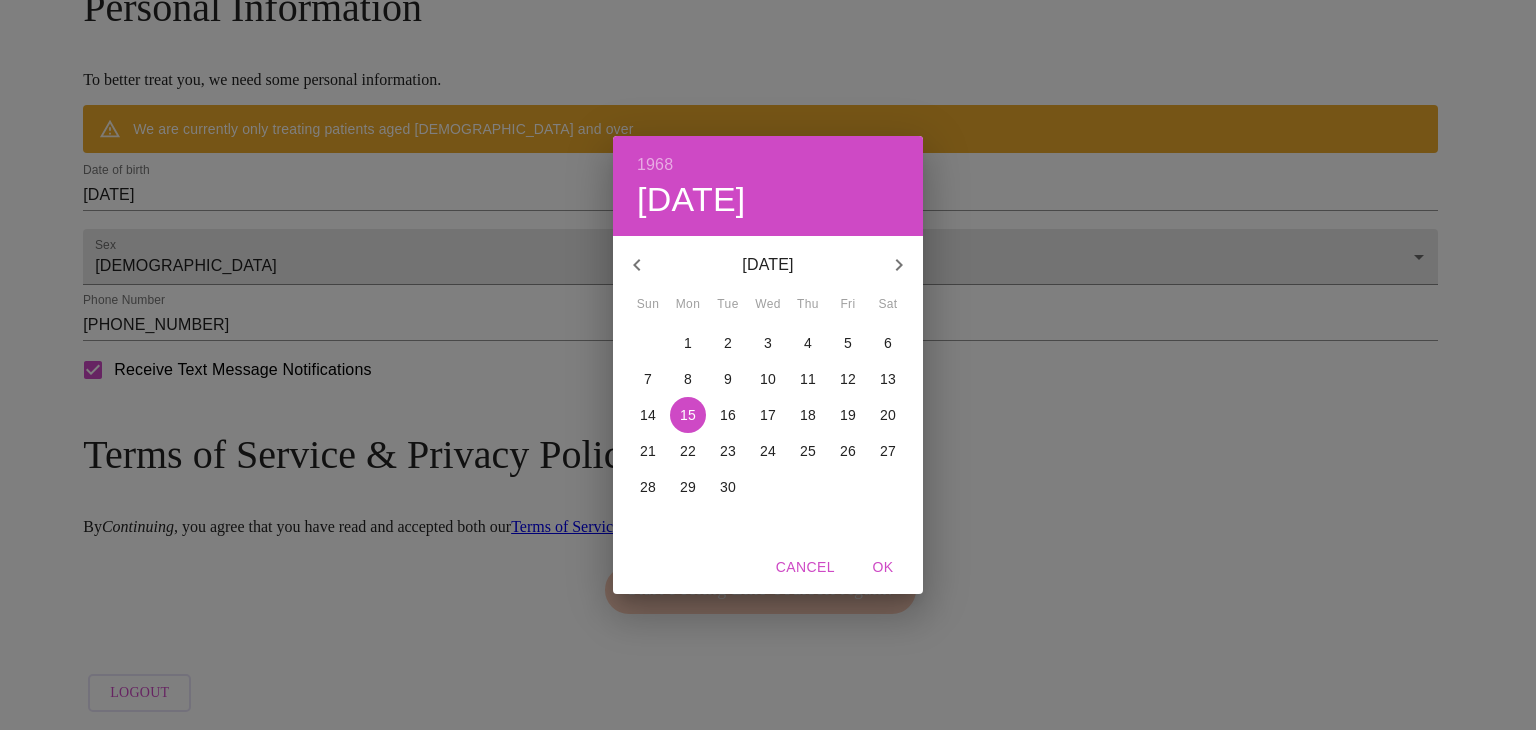 click on "5" at bounding box center (848, 343) 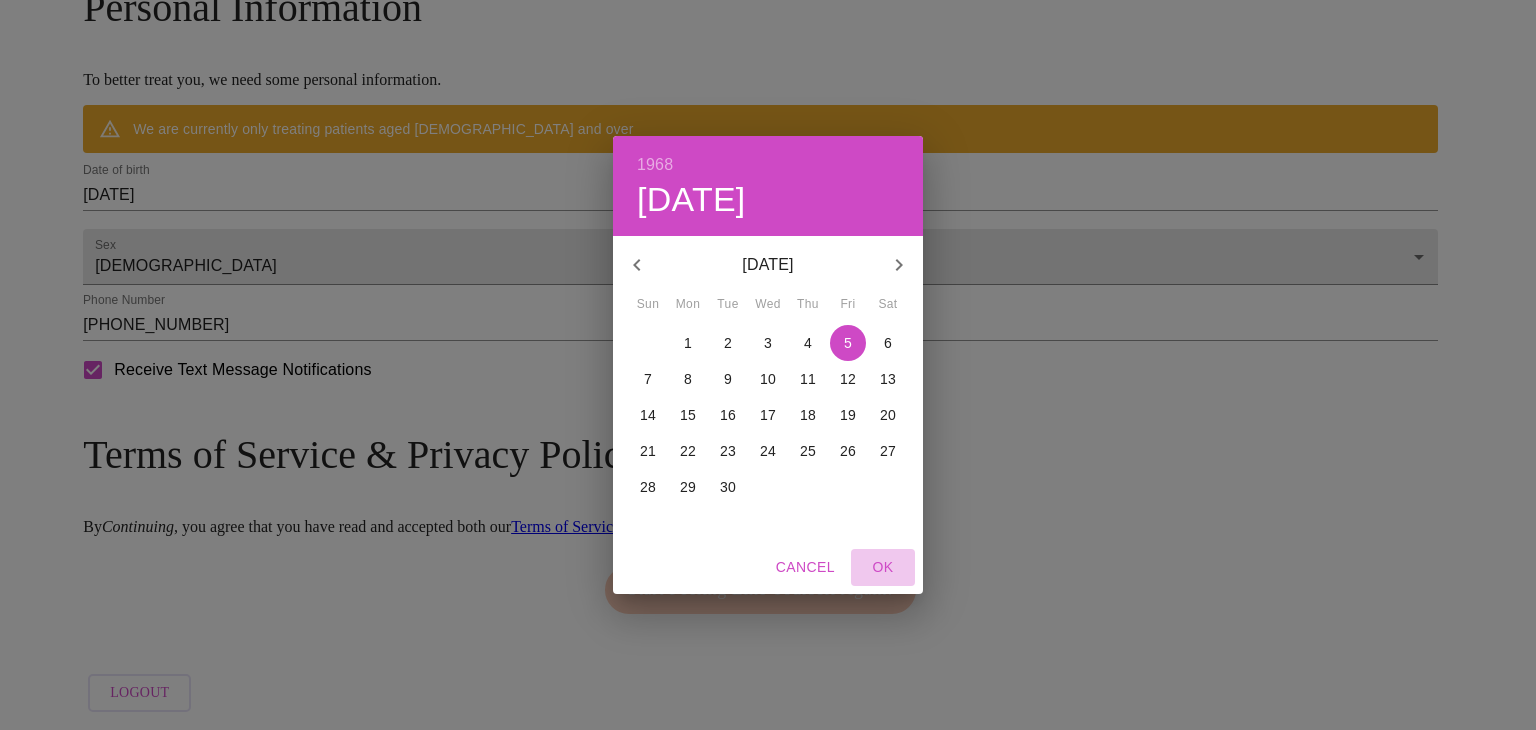 click on "OK" at bounding box center (883, 567) 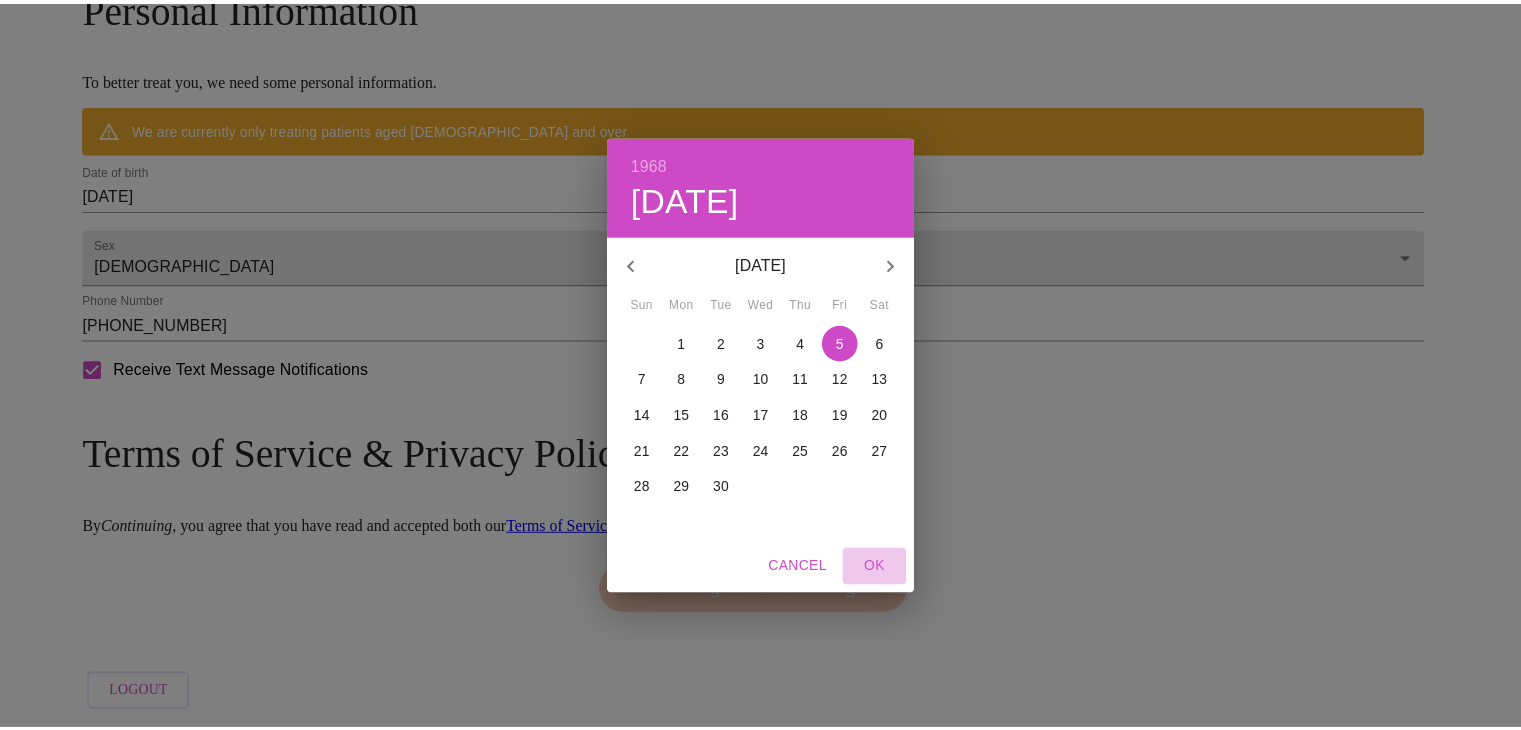 scroll, scrollTop: 842, scrollLeft: 0, axis: vertical 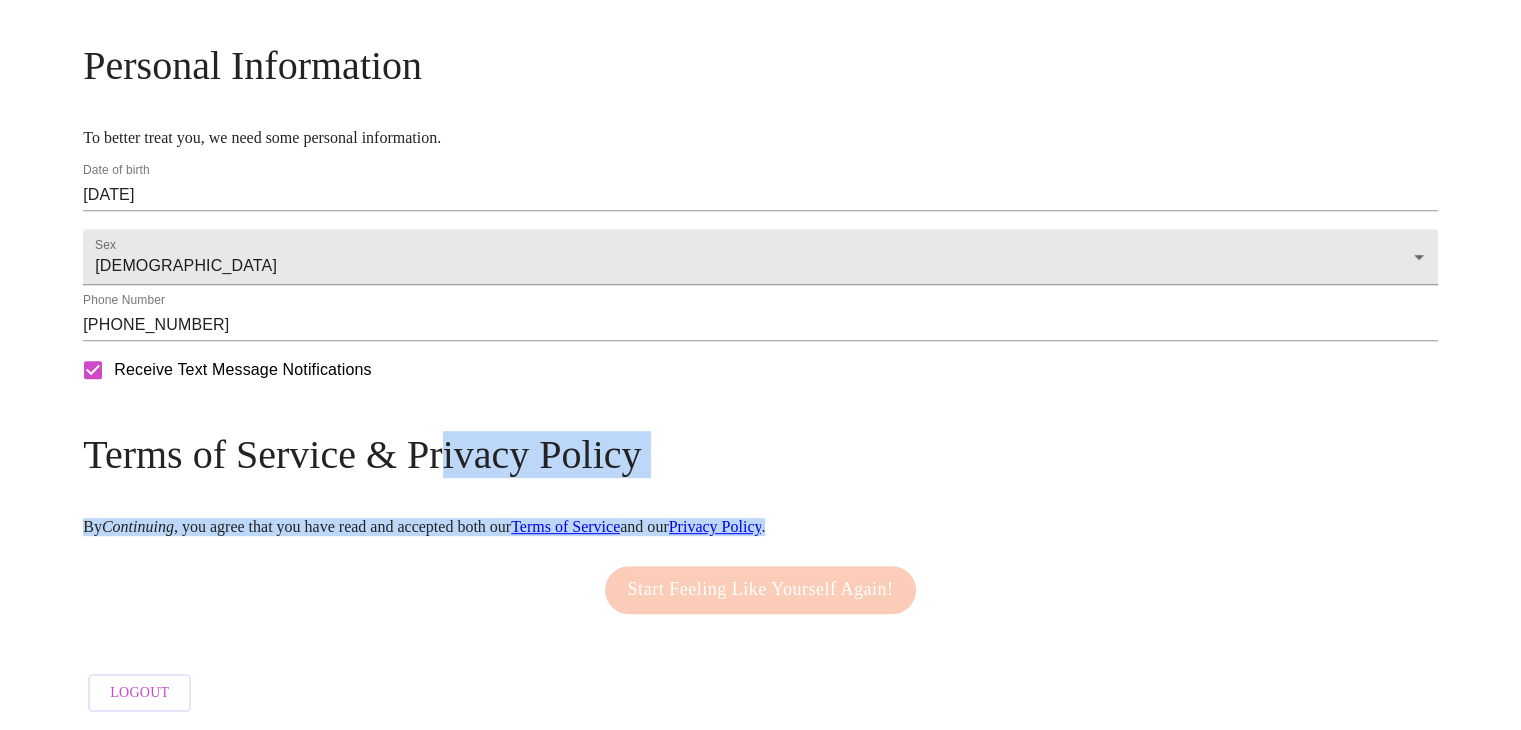 drag, startPoint x: 884, startPoint y: 560, endPoint x: 624, endPoint y: 456, distance: 280.02856 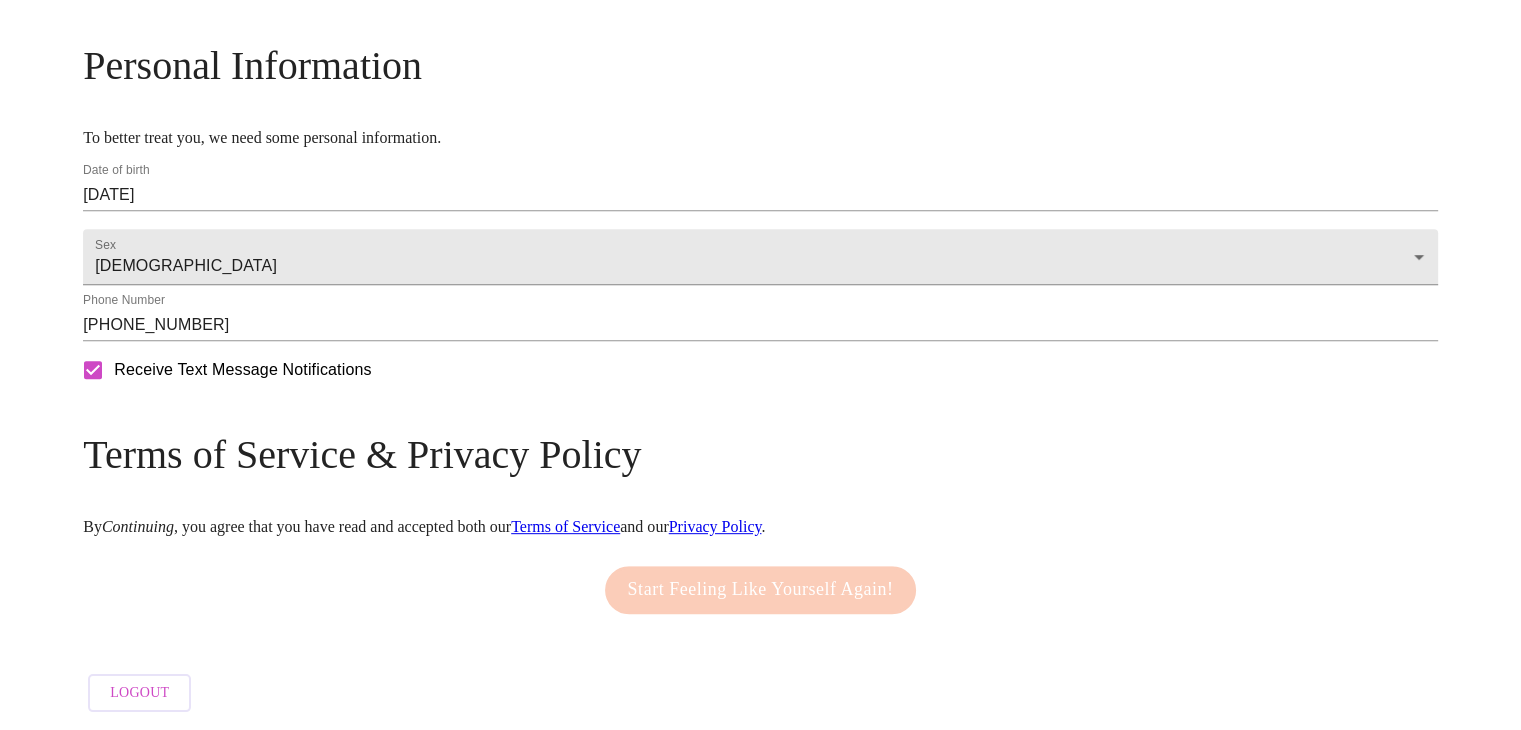click on "Start Feeling Like Yourself Again!" at bounding box center [761, 590] 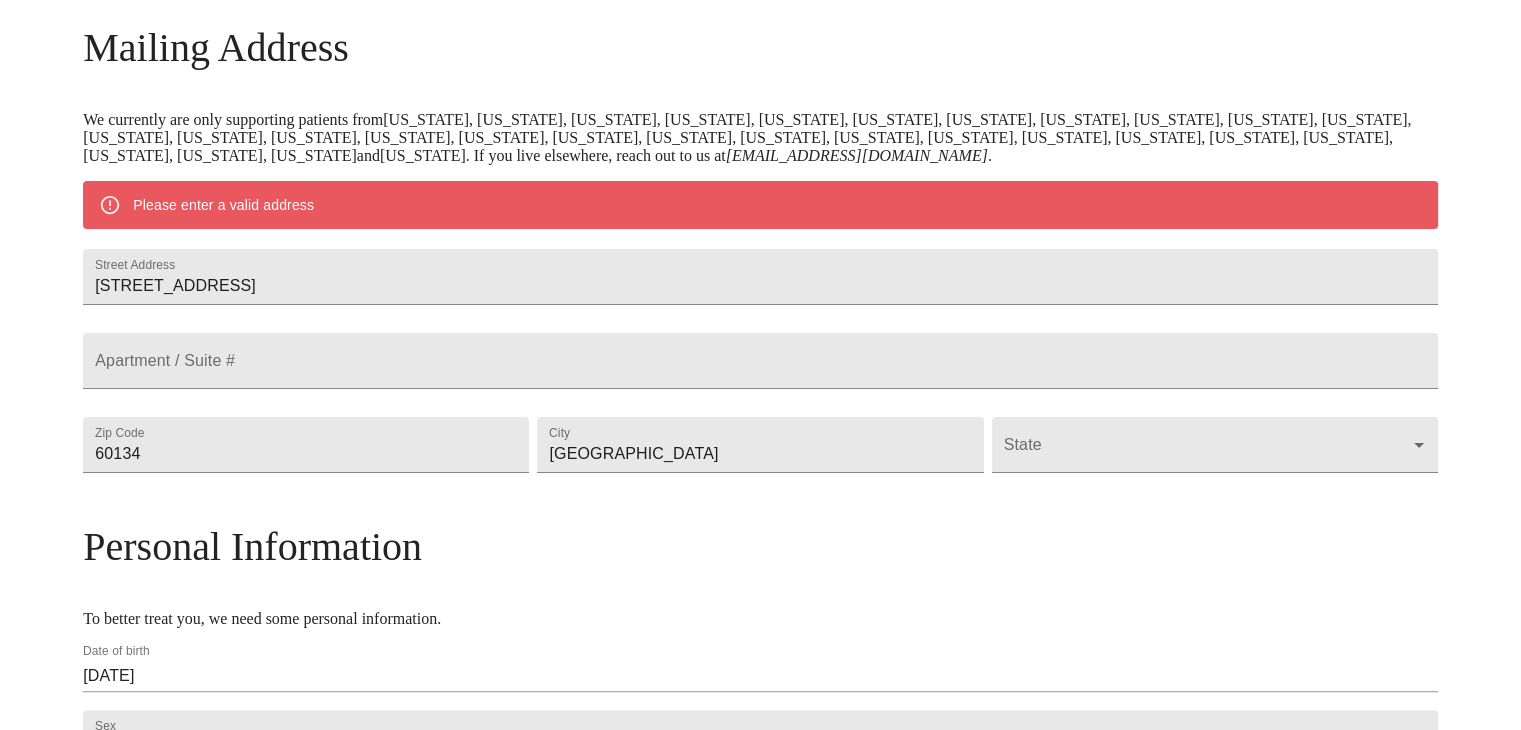 scroll, scrollTop: 304, scrollLeft: 0, axis: vertical 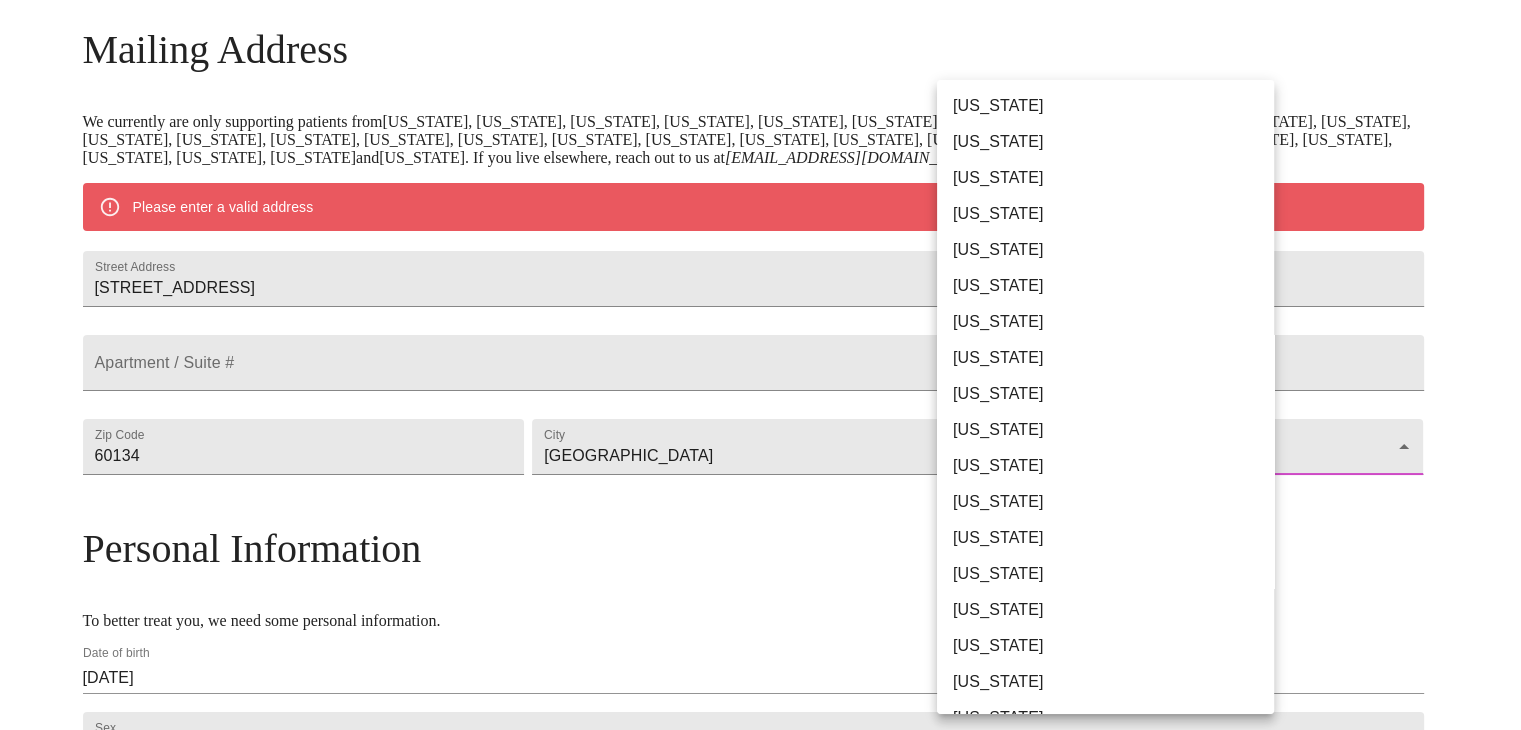 click on "MyMenopauseRx Welcome to MyMenopauseRx Since it's your first time here, you'll need to enter some medical and social information.  We'll guide you through it! Mailing Address We currently are only supporting patients from  [US_STATE], [US_STATE], [US_STATE], [US_STATE], [US_STATE], [US_STATE], [US_STATE], [US_STATE], [US_STATE], [US_STATE], [US_STATE], [US_STATE], [US_STATE], [US_STATE], [US_STATE], [US_STATE], [US_STATE], [US_STATE], [US_STATE], [US_STATE], [US_STATE], [US_STATE], [US_STATE], [US_STATE], [US_STATE], [US_STATE], [US_STATE], [US_STATE]  and  [US_STATE] . If you live elsewhere, reach out to us at  [EMAIL_ADDRESS][DOMAIN_NAME] . Please enter a valid address Street Address [STREET_ADDRESS][GEOGRAPHIC_DATA] / Suite # Zip Code [GEOGRAPHIC_DATA] ​ Personal Information To better treat you, we need some personal information. Date of birth [DEMOGRAPHIC_DATA] Sex [DEMOGRAPHIC_DATA] [DEMOGRAPHIC_DATA] Phone Number [PHONE_NUMBER] Receive Text Message Notifications Terms of Service & Privacy Policy By  Continuing , you agree that you have read and accepted both our  Terms of Service  and our  Privacy Policy ." at bounding box center [760, 454] 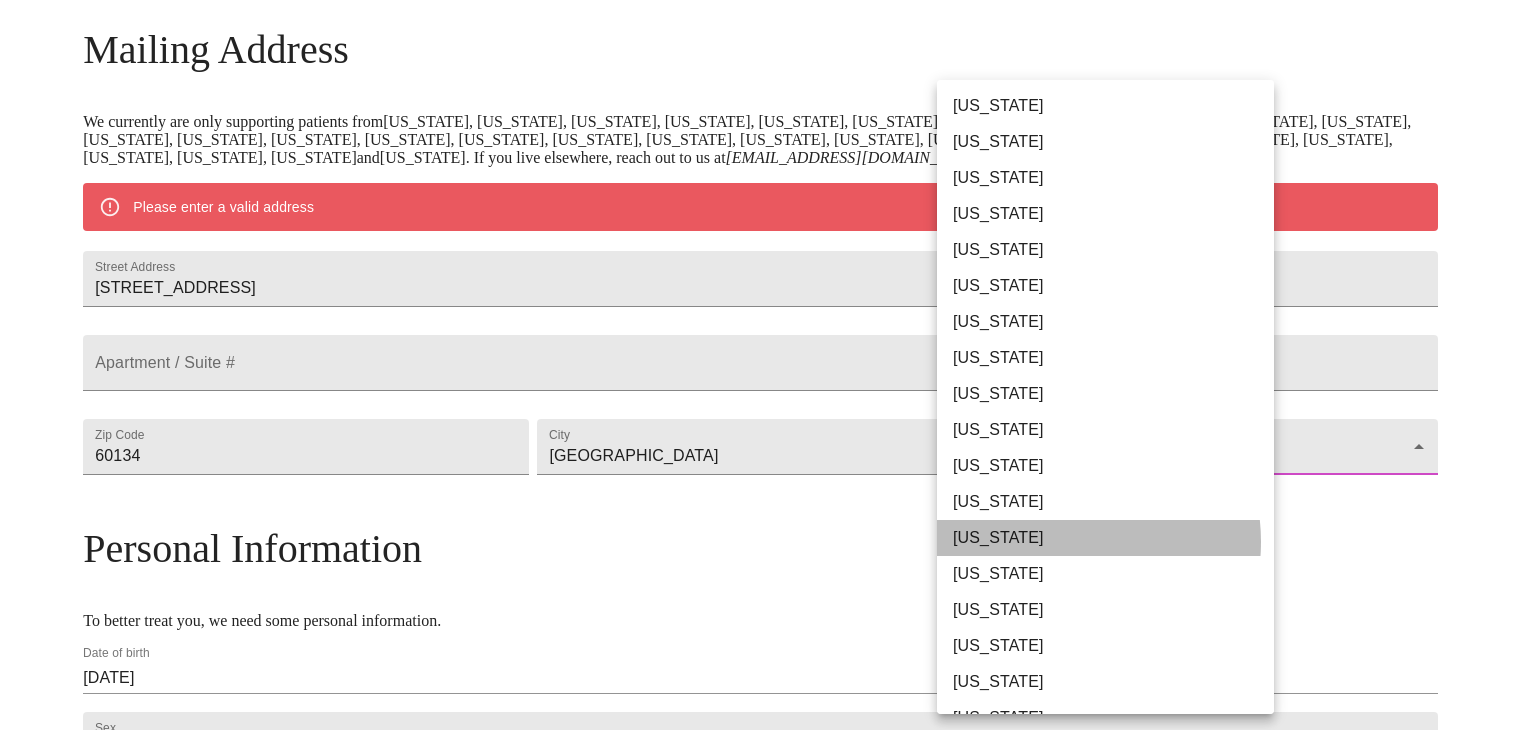 click on "[US_STATE]" at bounding box center (1113, 538) 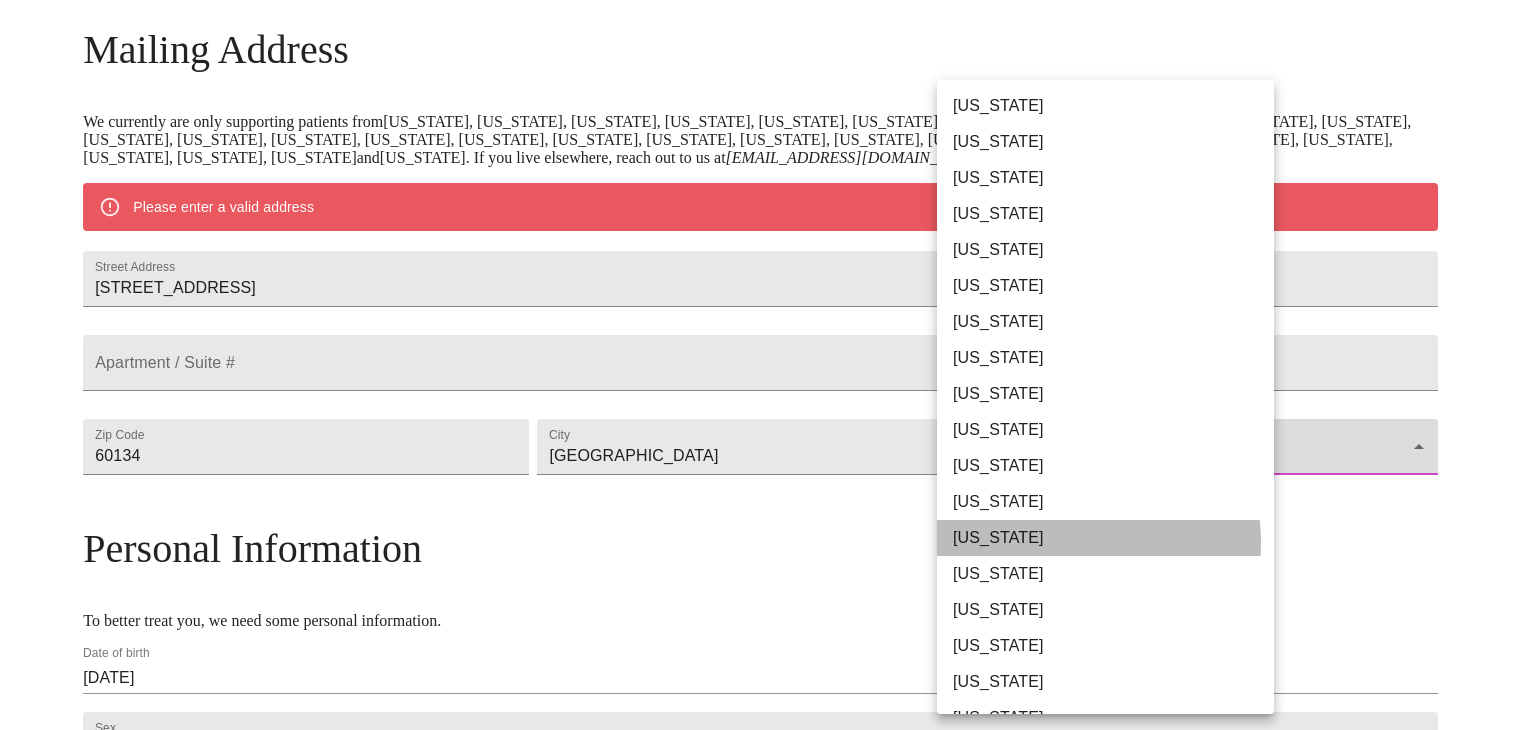 type on "[US_STATE]" 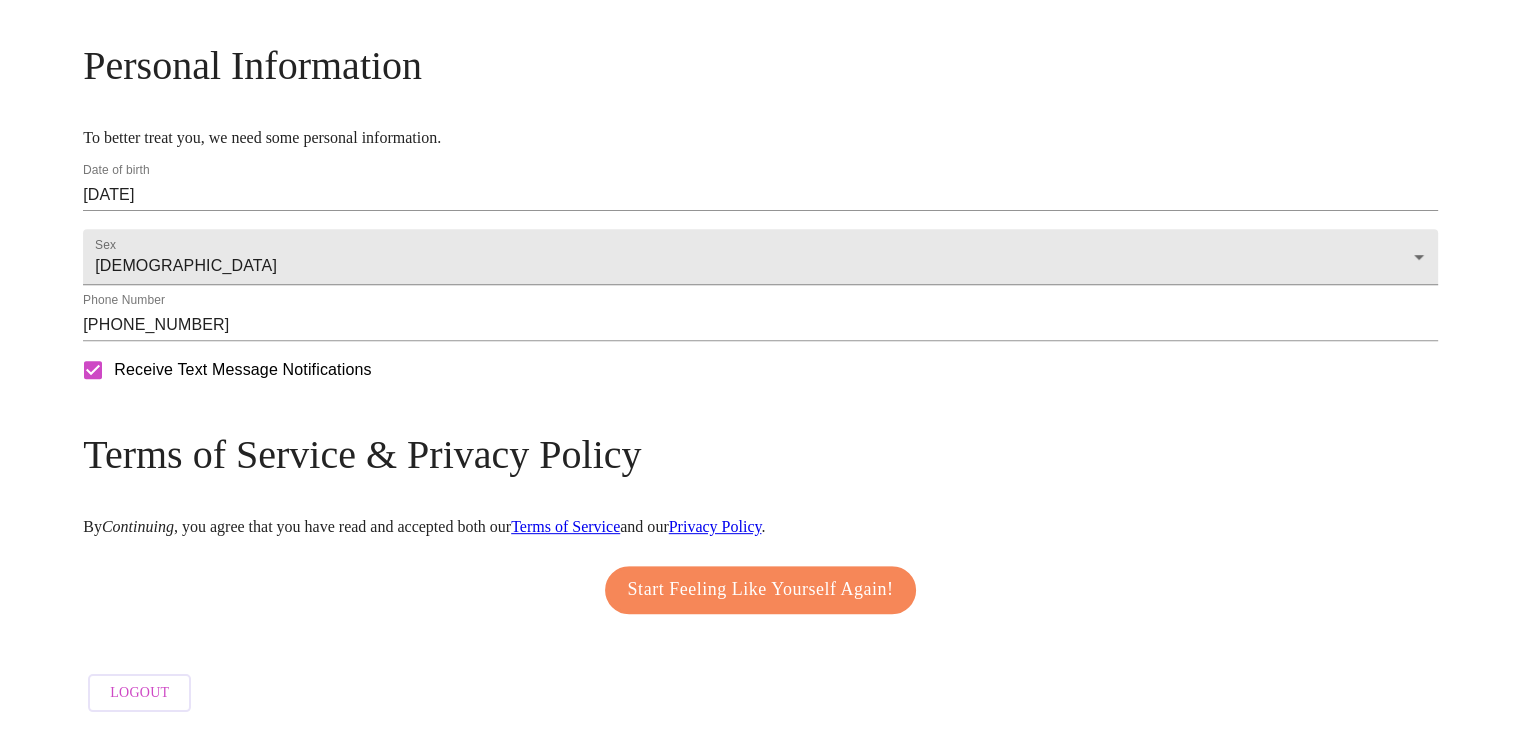 scroll, scrollTop: 774, scrollLeft: 0, axis: vertical 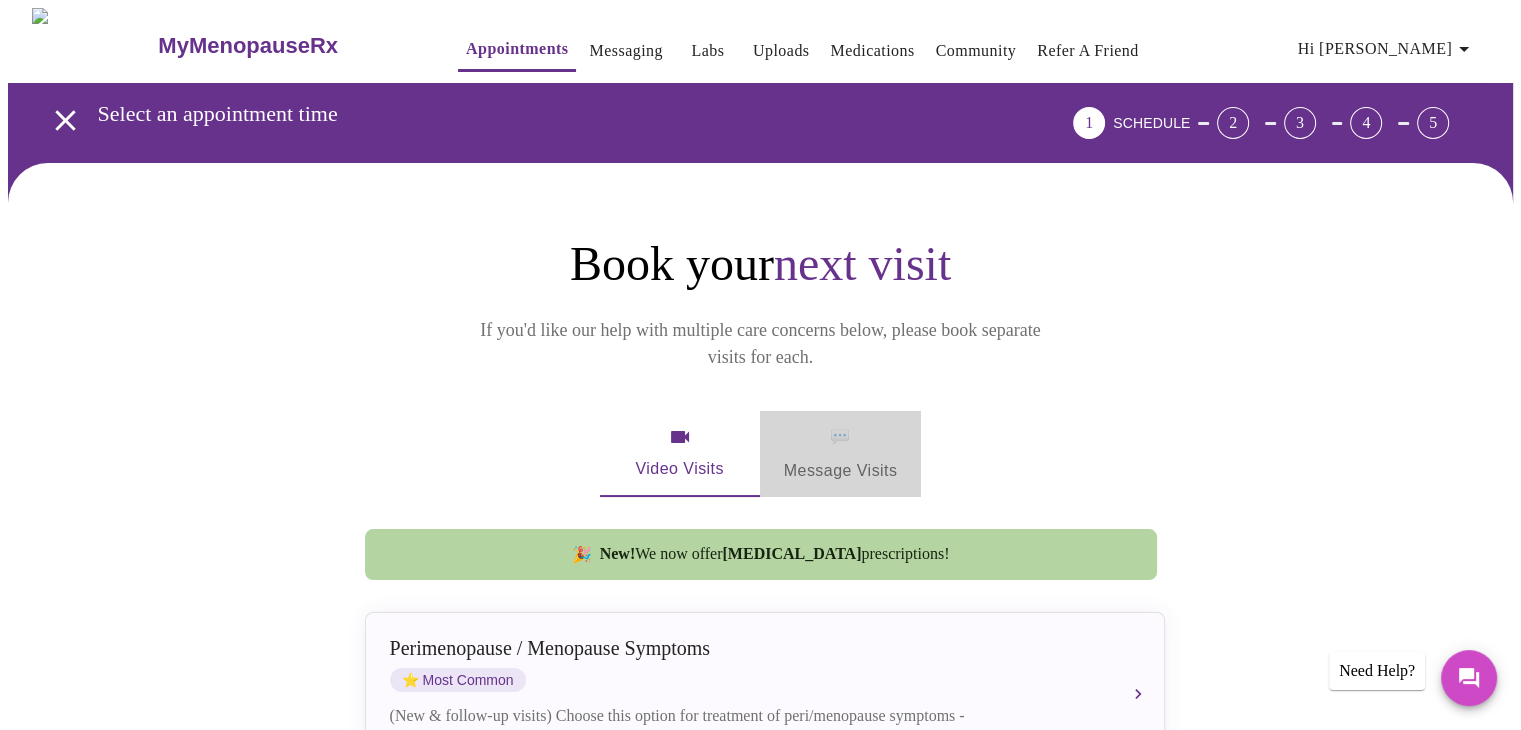 click on "💬 Message Visits" at bounding box center [841, 454] 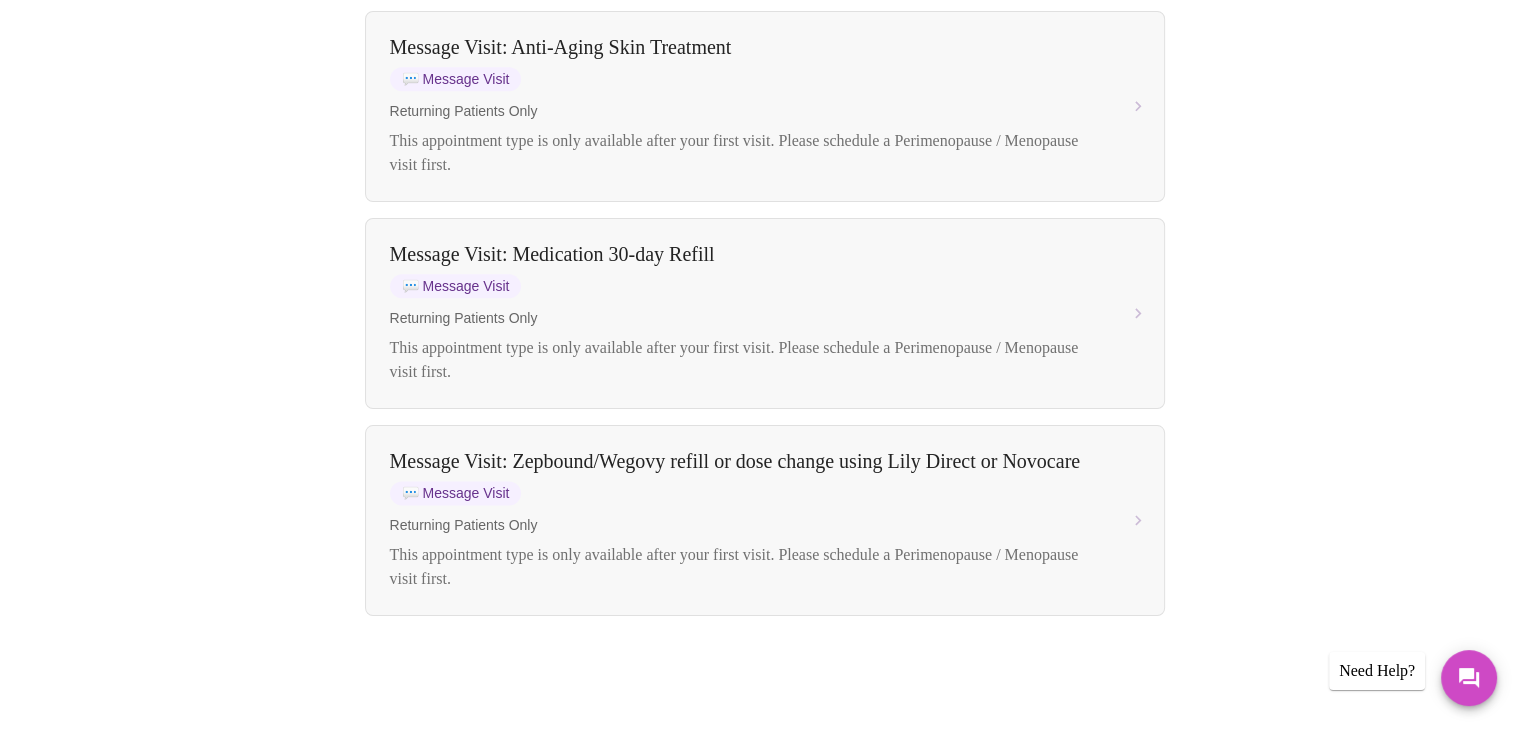 scroll, scrollTop: 2721, scrollLeft: 0, axis: vertical 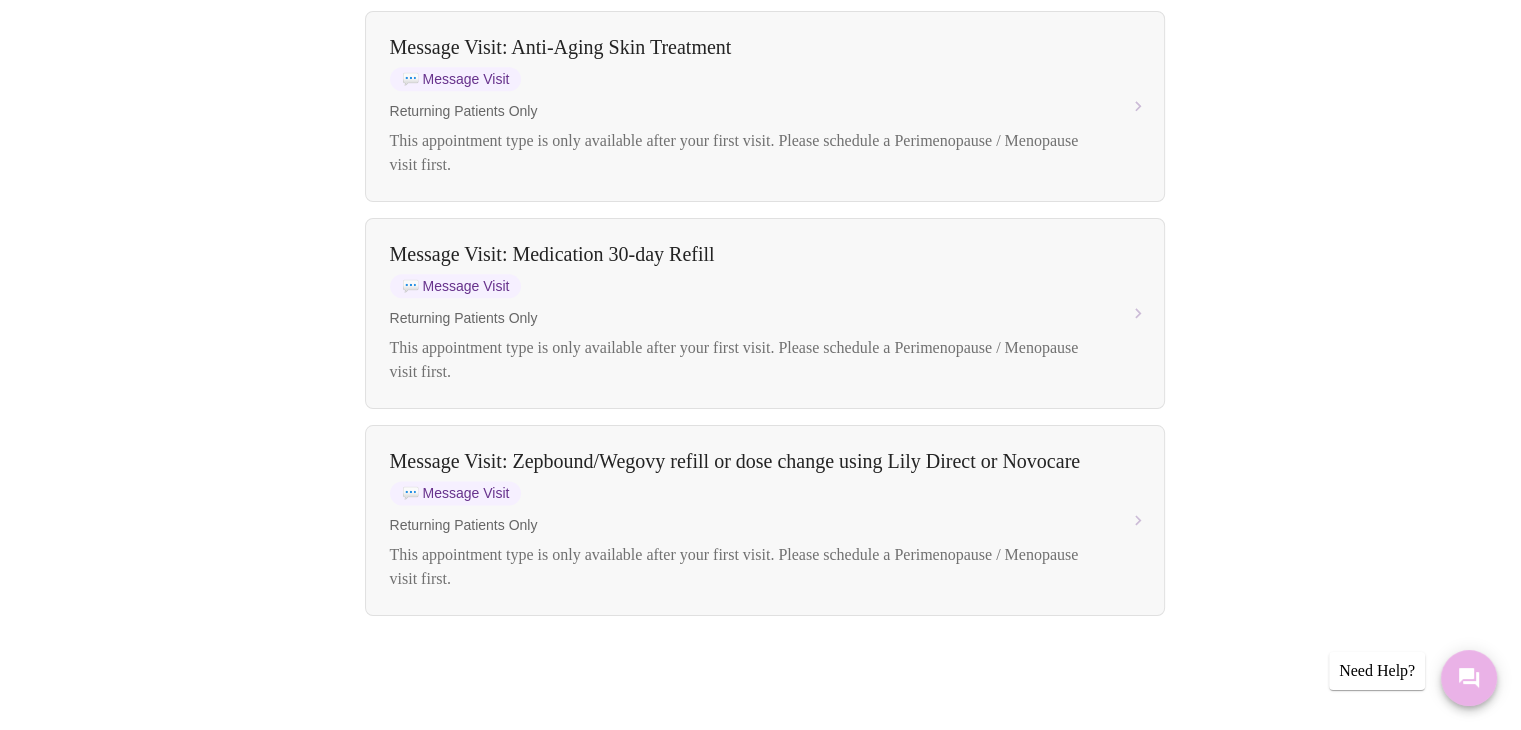 click 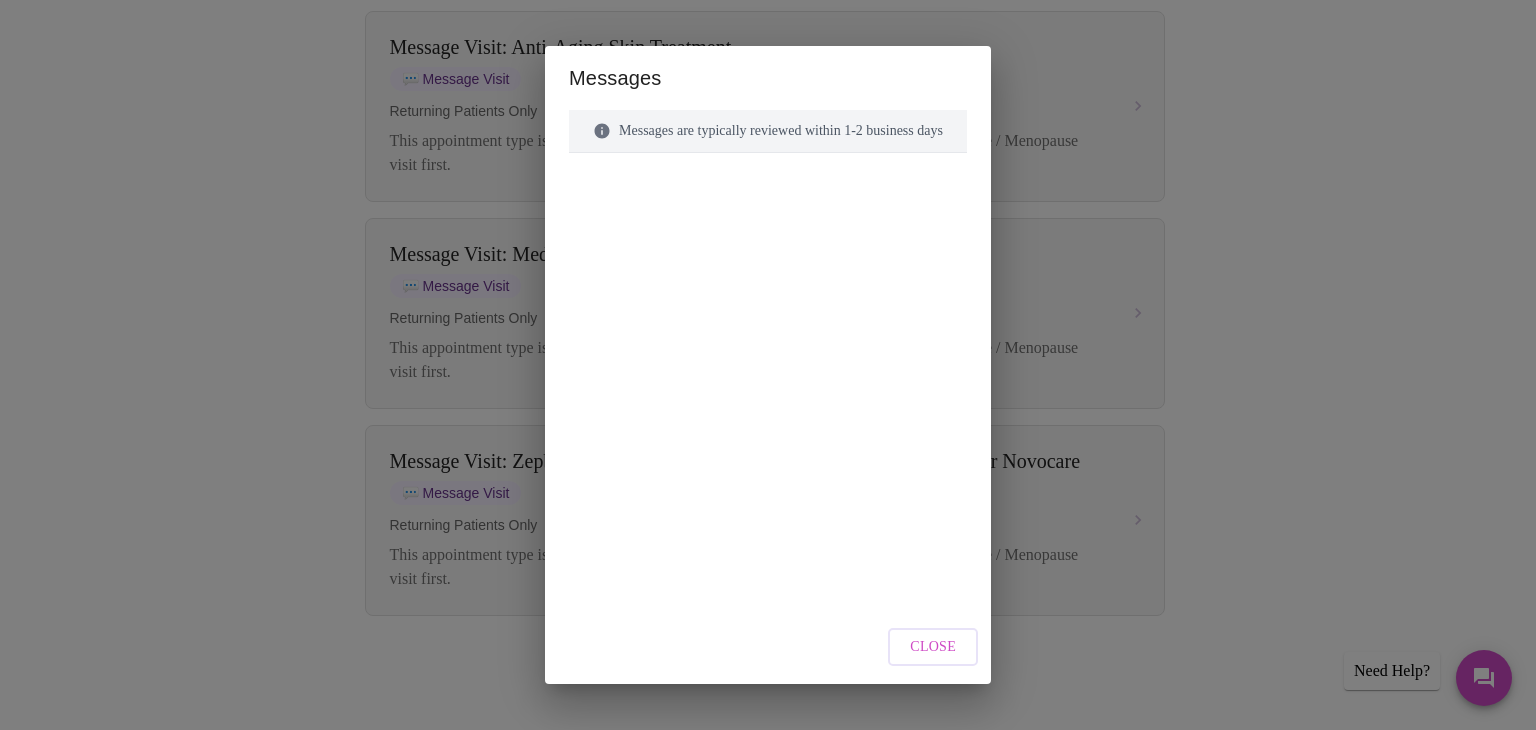 click on "Messages are typically reviewed within 1-2 business days" at bounding box center (768, 310) 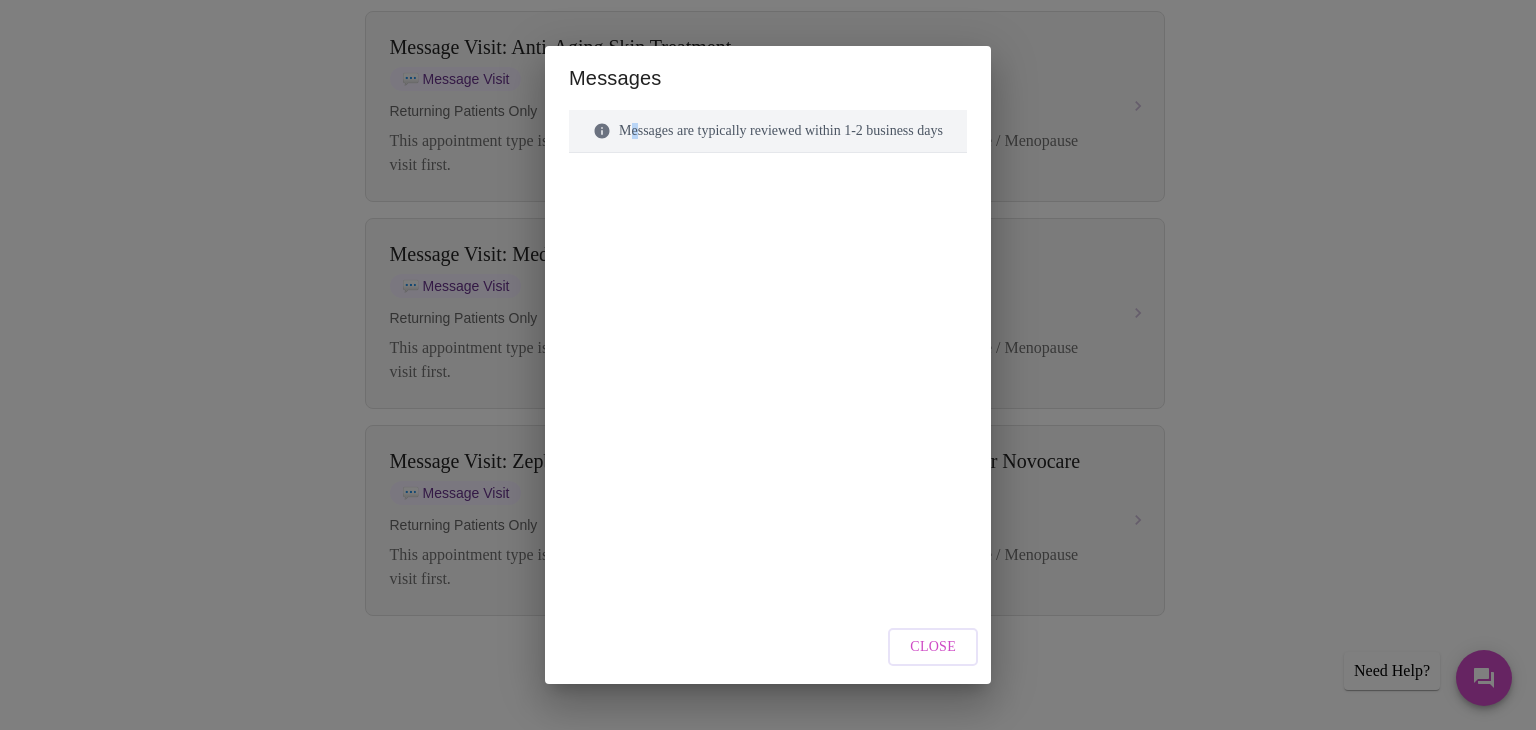 click on "Messages are typically reviewed within 1-2 business days" at bounding box center (768, 131) 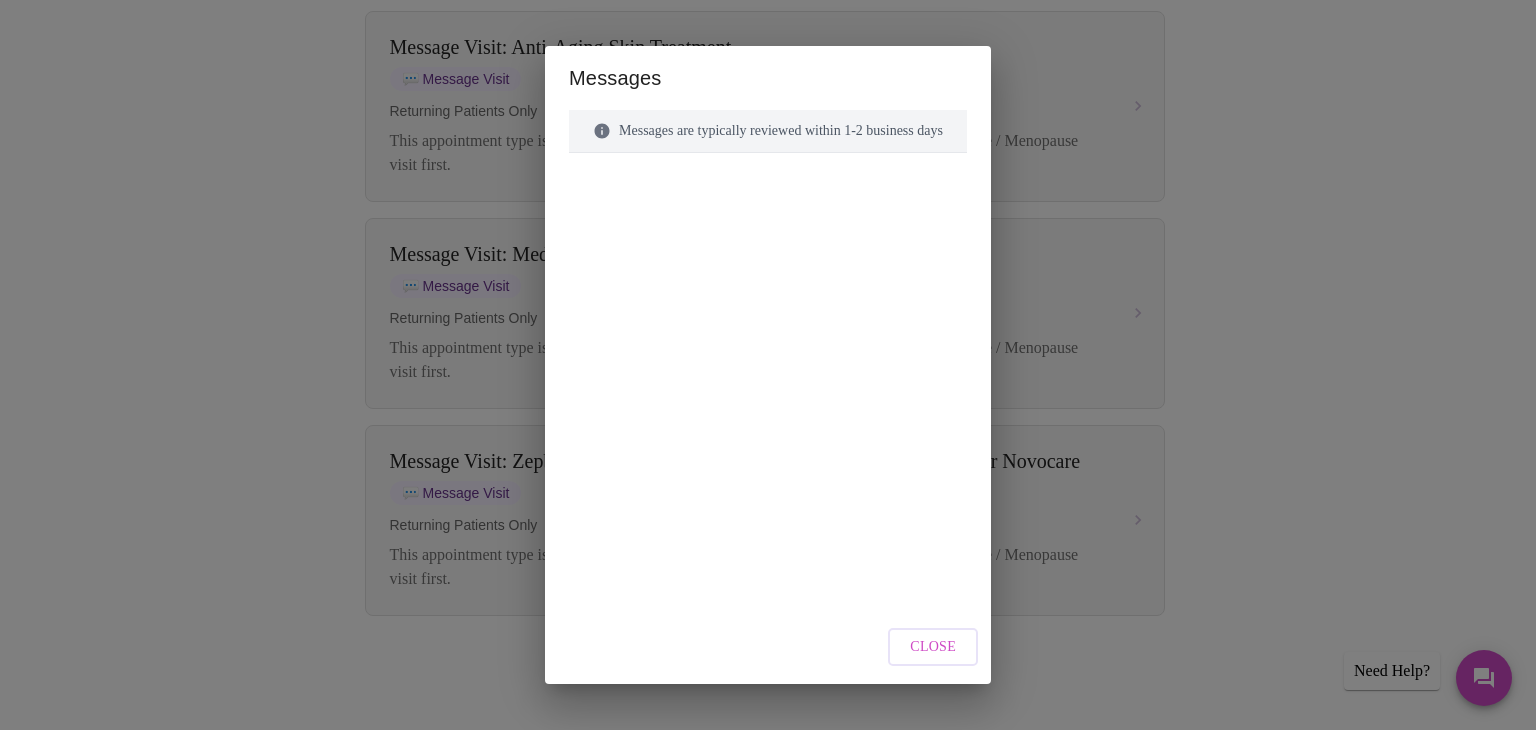 drag, startPoint x: 570, startPoint y: 321, endPoint x: 611, endPoint y: 287, distance: 53.263496 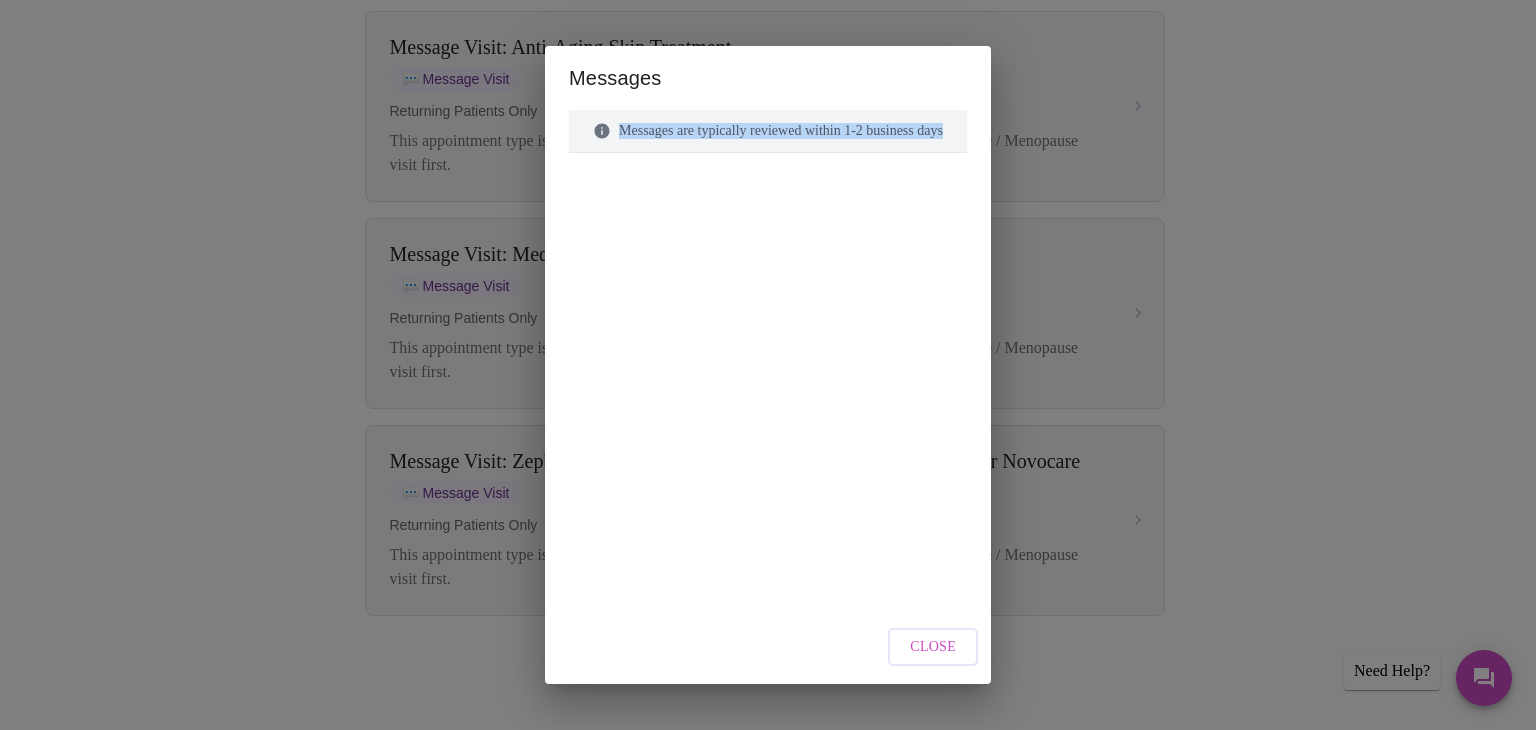 drag, startPoint x: 674, startPoint y: 82, endPoint x: 942, endPoint y: 126, distance: 271.58792 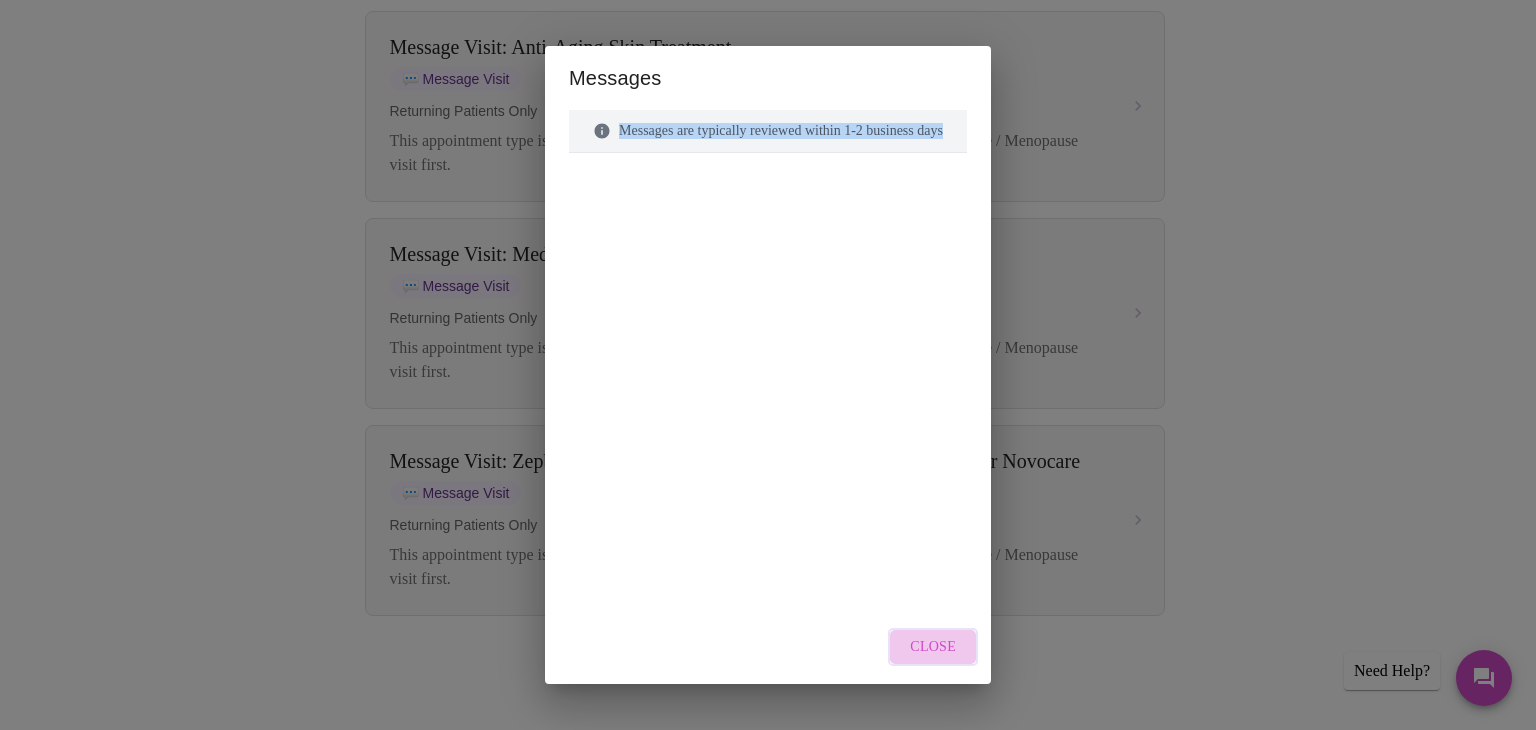 click on "Close" at bounding box center [933, 647] 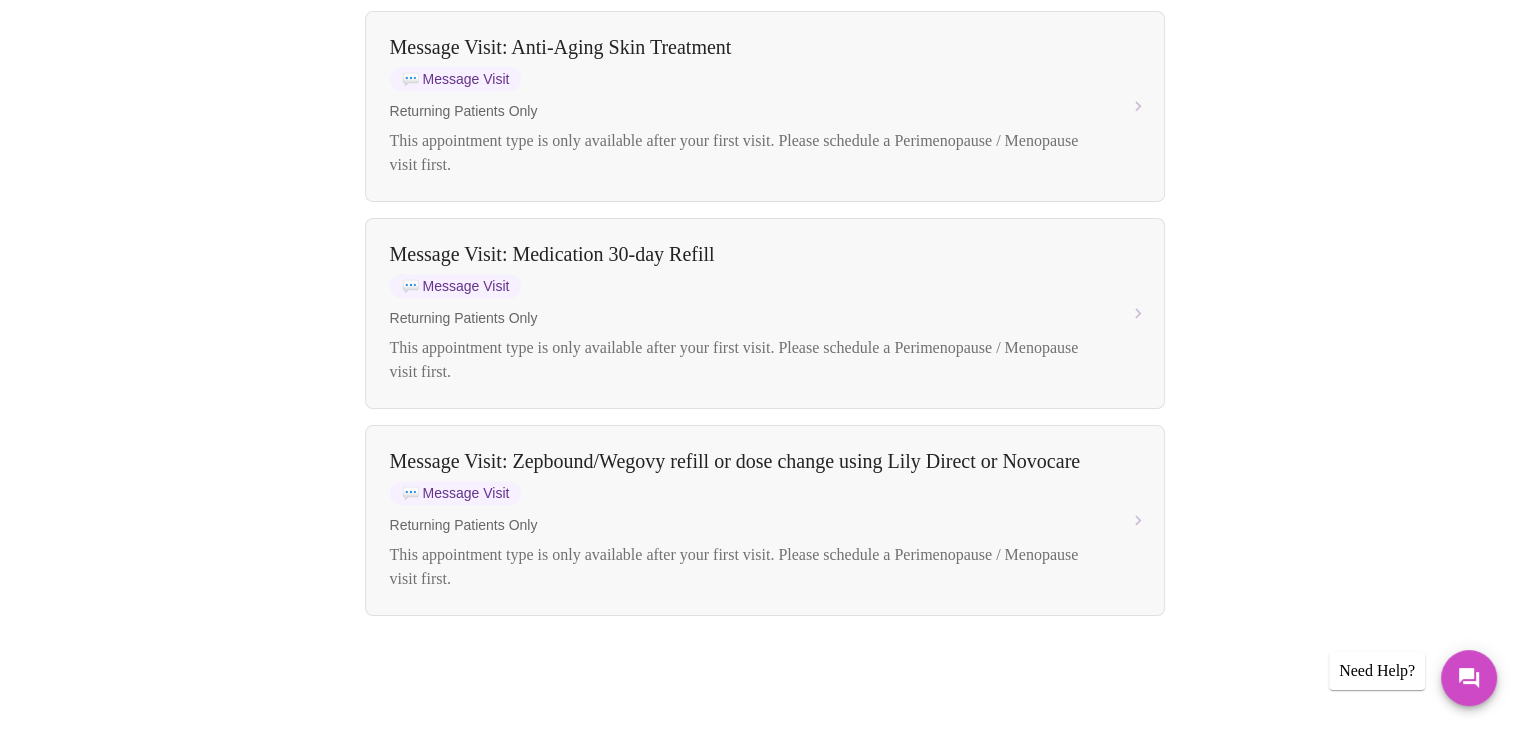 drag, startPoint x: 957, startPoint y: 652, endPoint x: 1415, endPoint y: 527, distance: 474.75153 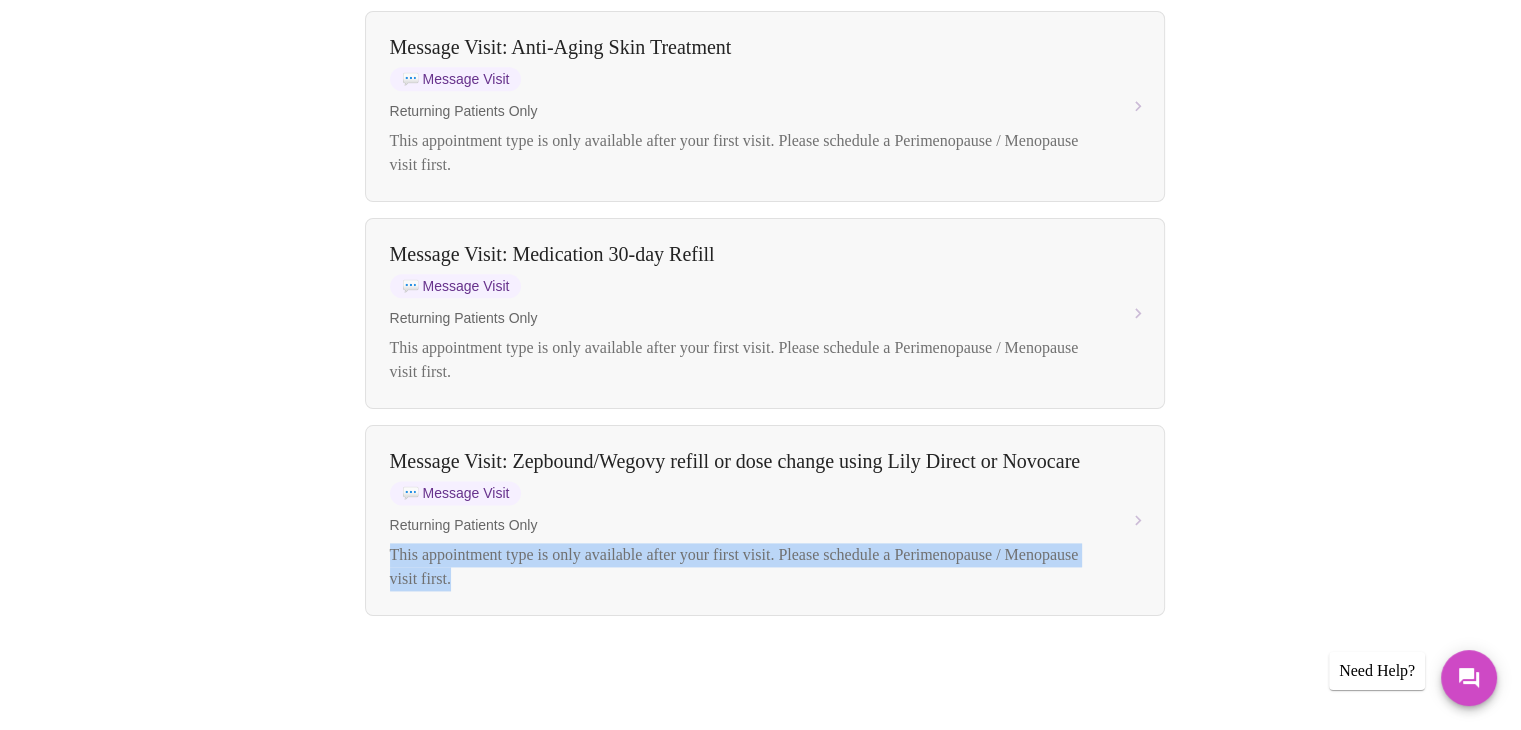 click on "Book your  next visit If you'd like our help with multiple care concerns below, please book separate visits for each. Video Visits 💬 Message Visits 💬 Message Visits Need quick care without a video call? Our secure message based visits are perfect for sudden complaints like UTIs, vaginal infections, and short term prescription refills. Message Visit: [MEDICAL_DATA] Calcium (CAC) Test 💬  Message Visit Returning Patients Only This appointment type is only available after your first visit. Please schedule a [MEDICAL_DATA] / Menopause visit first. Message Visit: [MEDICAL_DATA] Lab Order 💬  Message Visit Returning Patients Only This appointment type is only available after your first visit. Please schedule a [MEDICAL_DATA] / Menopause visit first. Message Visit: Sexually Transmitted Disease (STD) Screening 💬  Message Visit Returning Patients Only This appointment type is only available after your first visit. Please schedule a [MEDICAL_DATA] / Menopause visit first. 💬  Message Visit 💬 💬 💬" at bounding box center (760, -829) 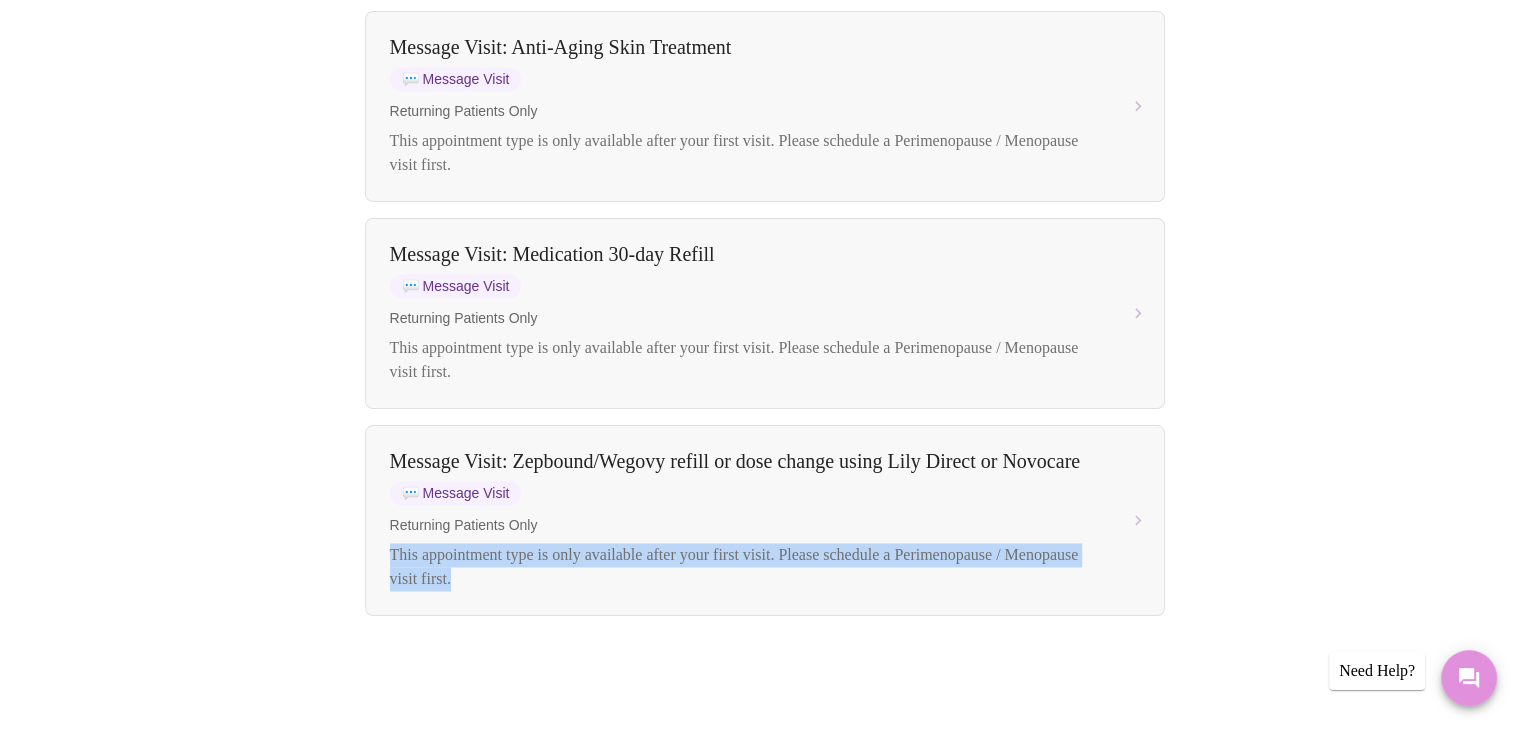 click 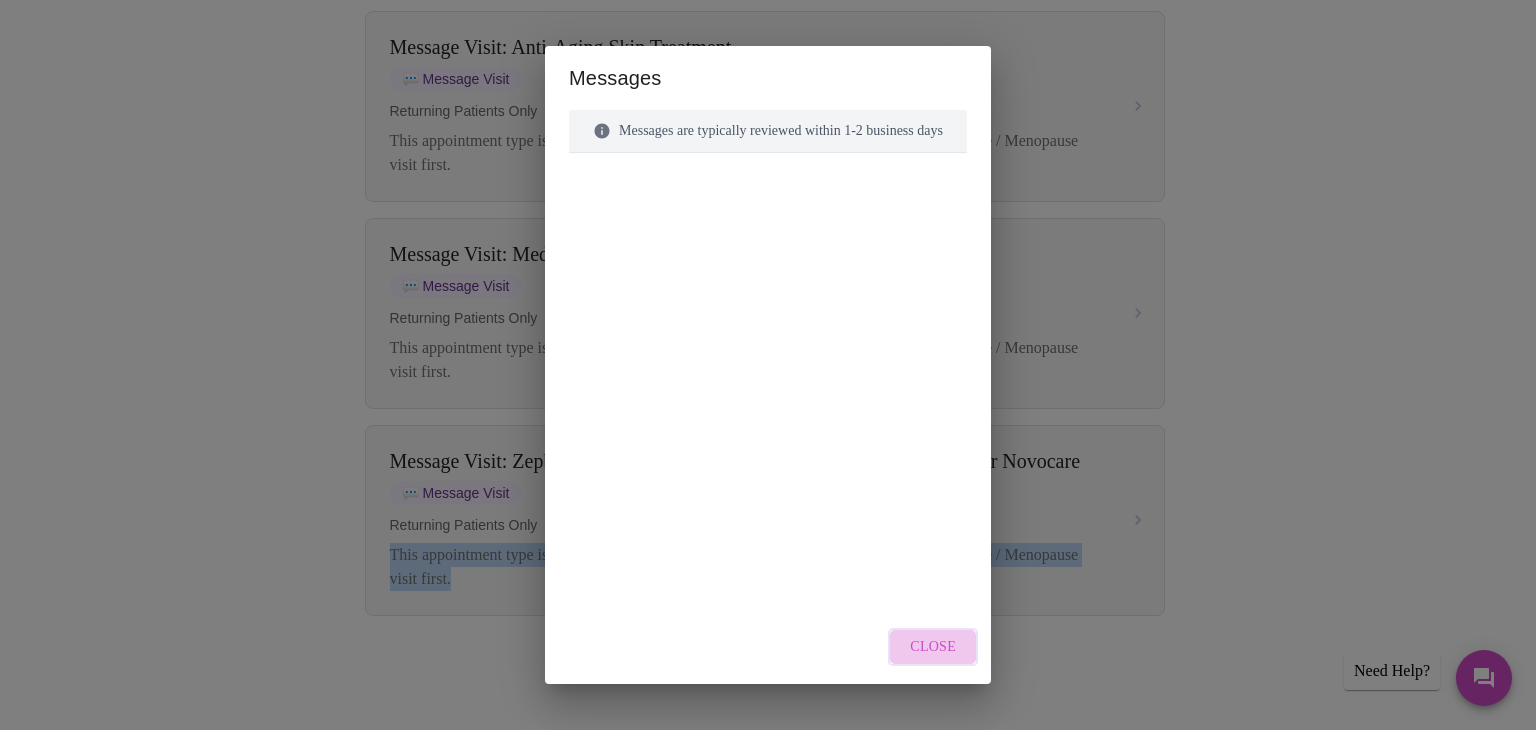click on "Close" at bounding box center [933, 647] 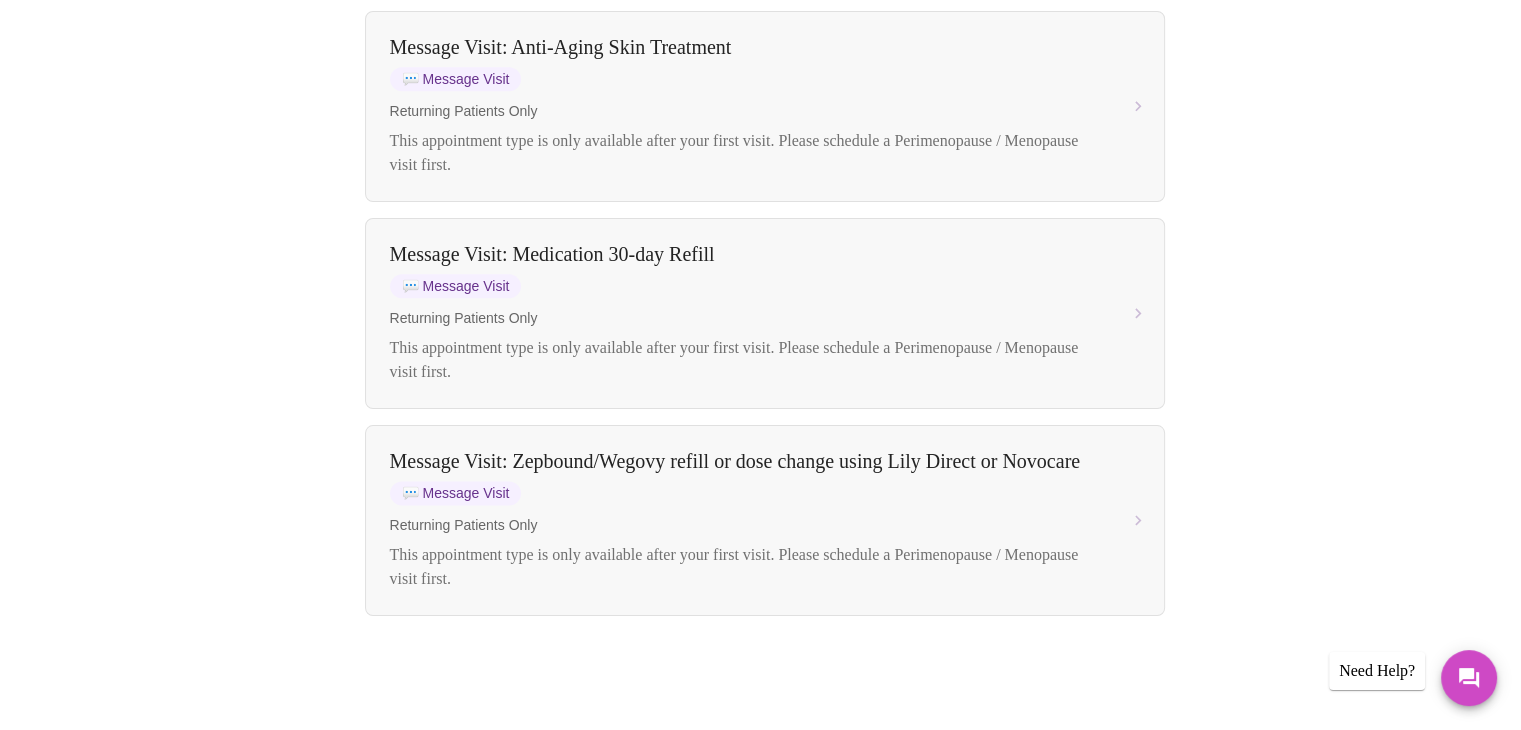 click on "Need Help?" at bounding box center [1377, 671] 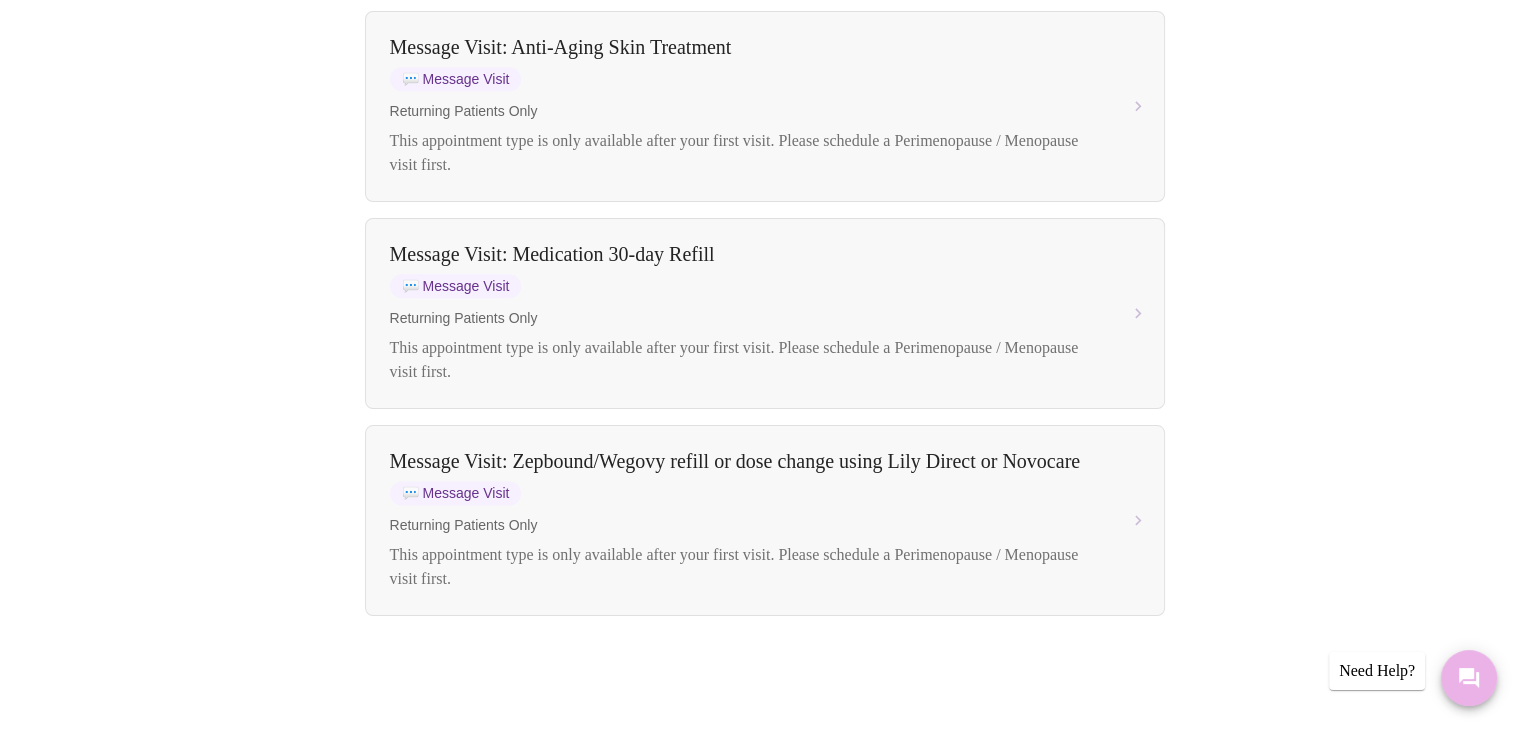 click at bounding box center (1469, 678) 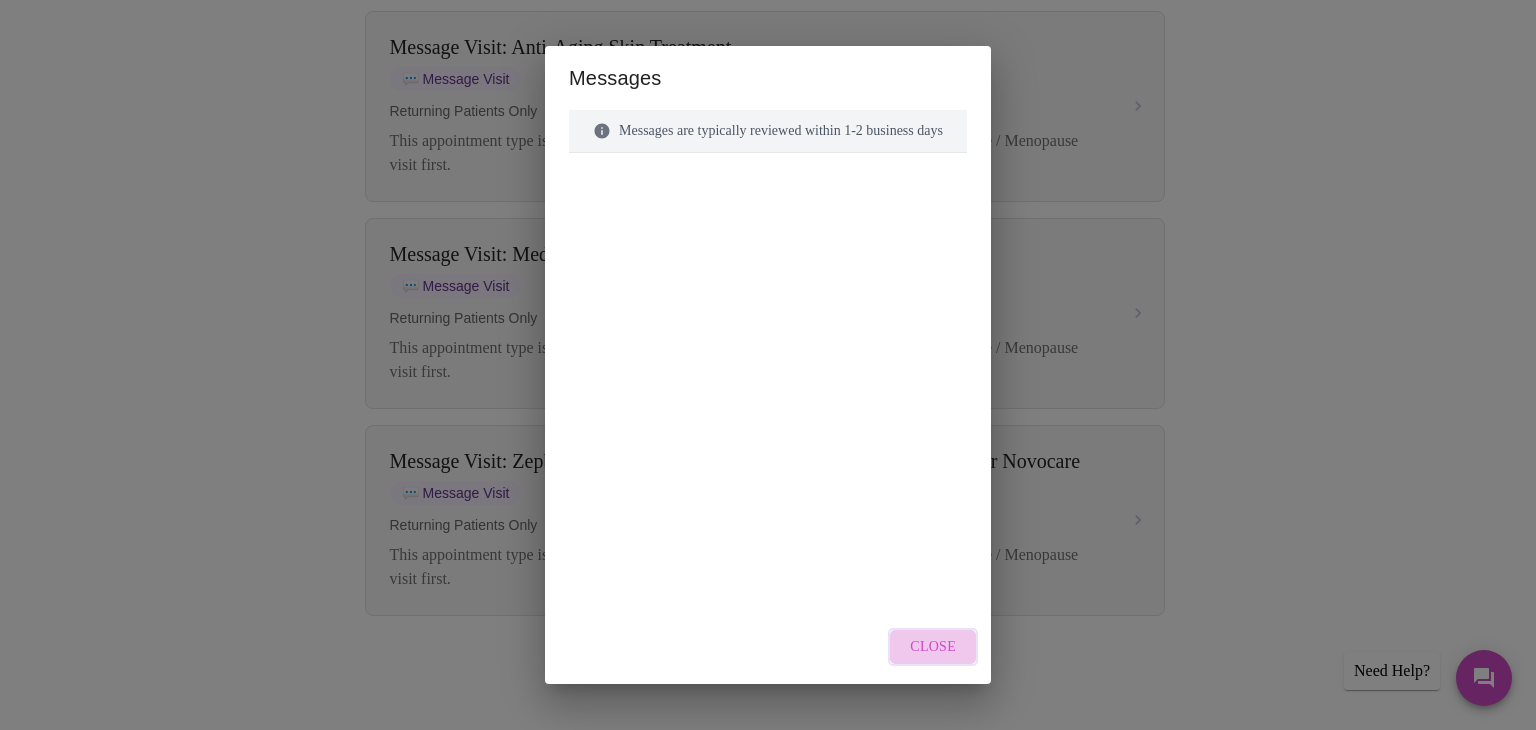 click on "Close" at bounding box center (933, 647) 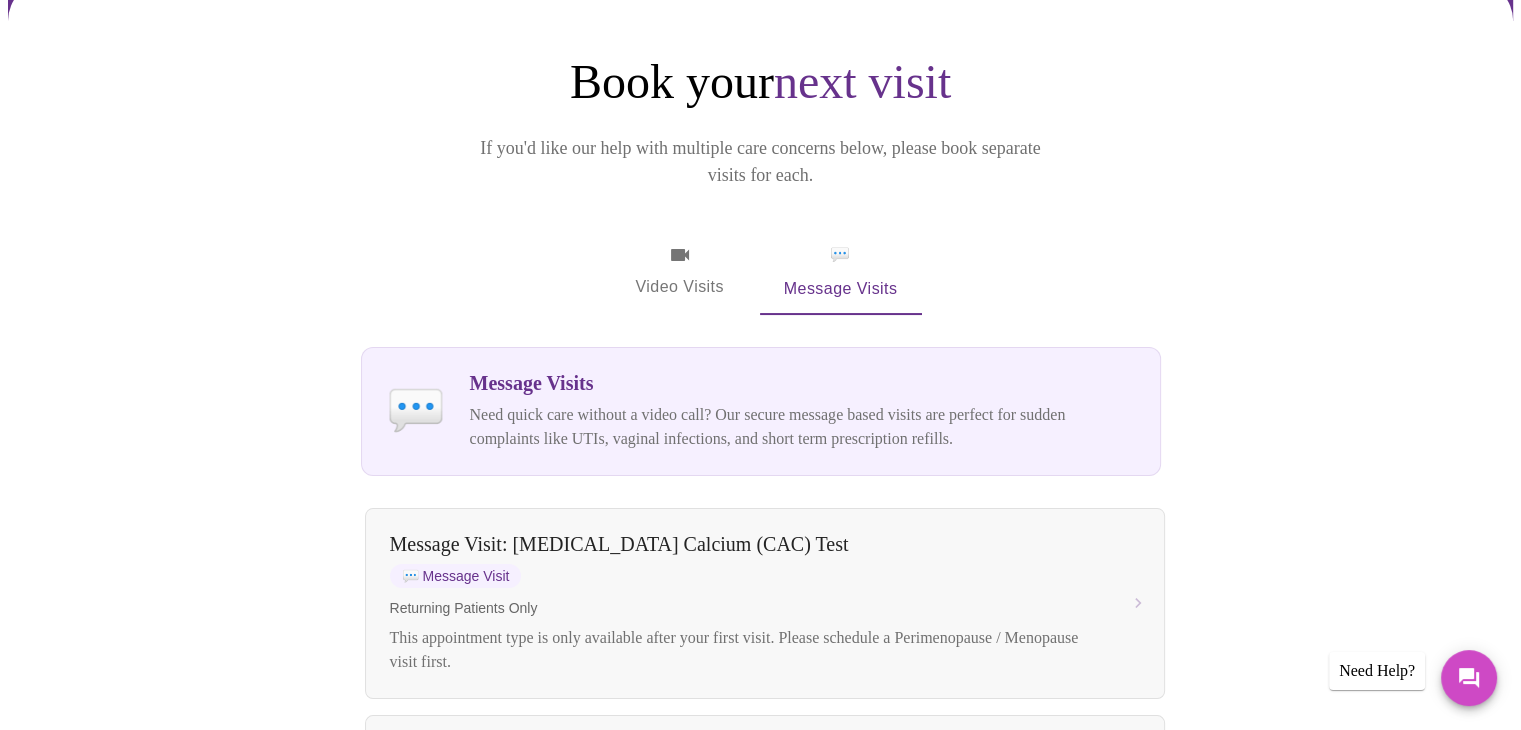 scroll, scrollTop: 0, scrollLeft: 0, axis: both 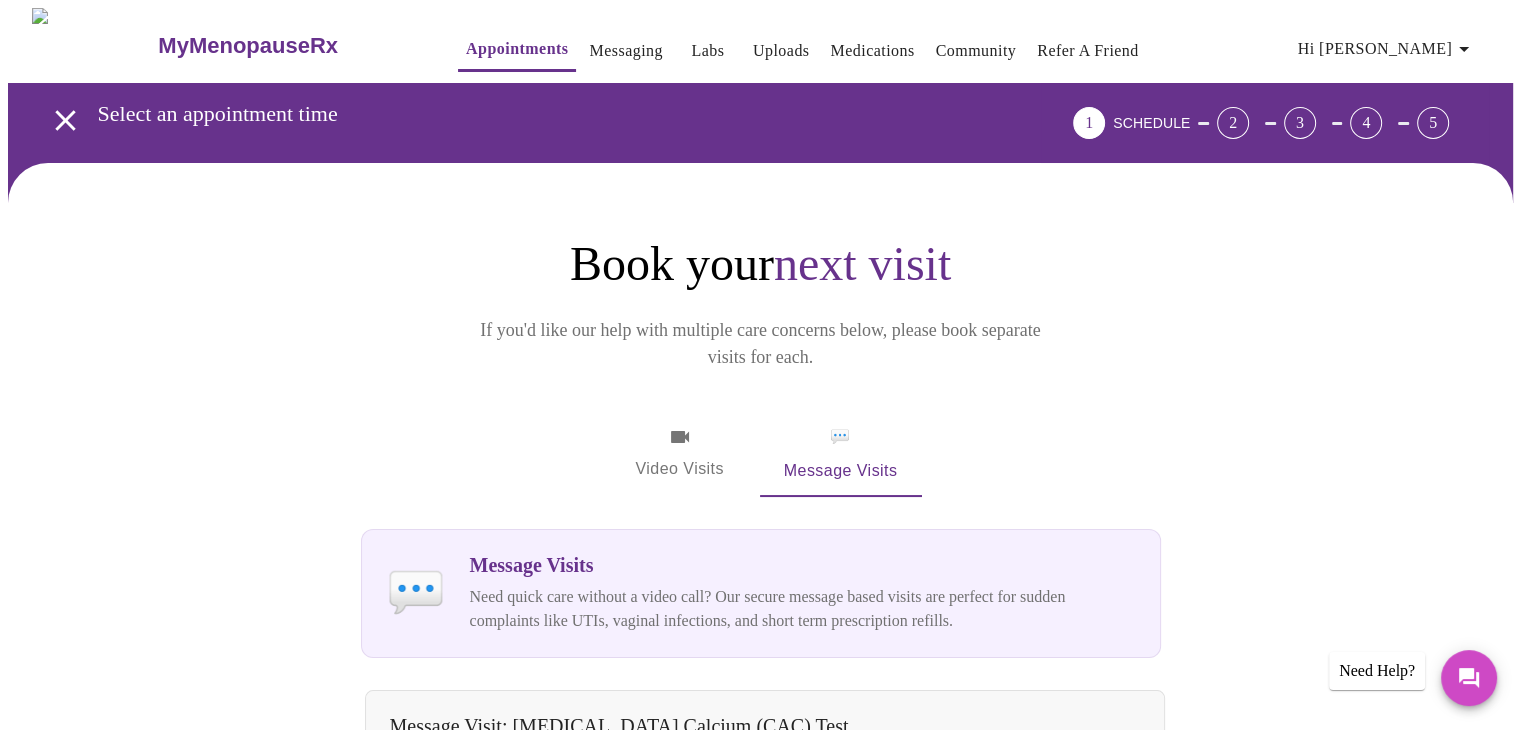 click on "2" at bounding box center (1233, 123) 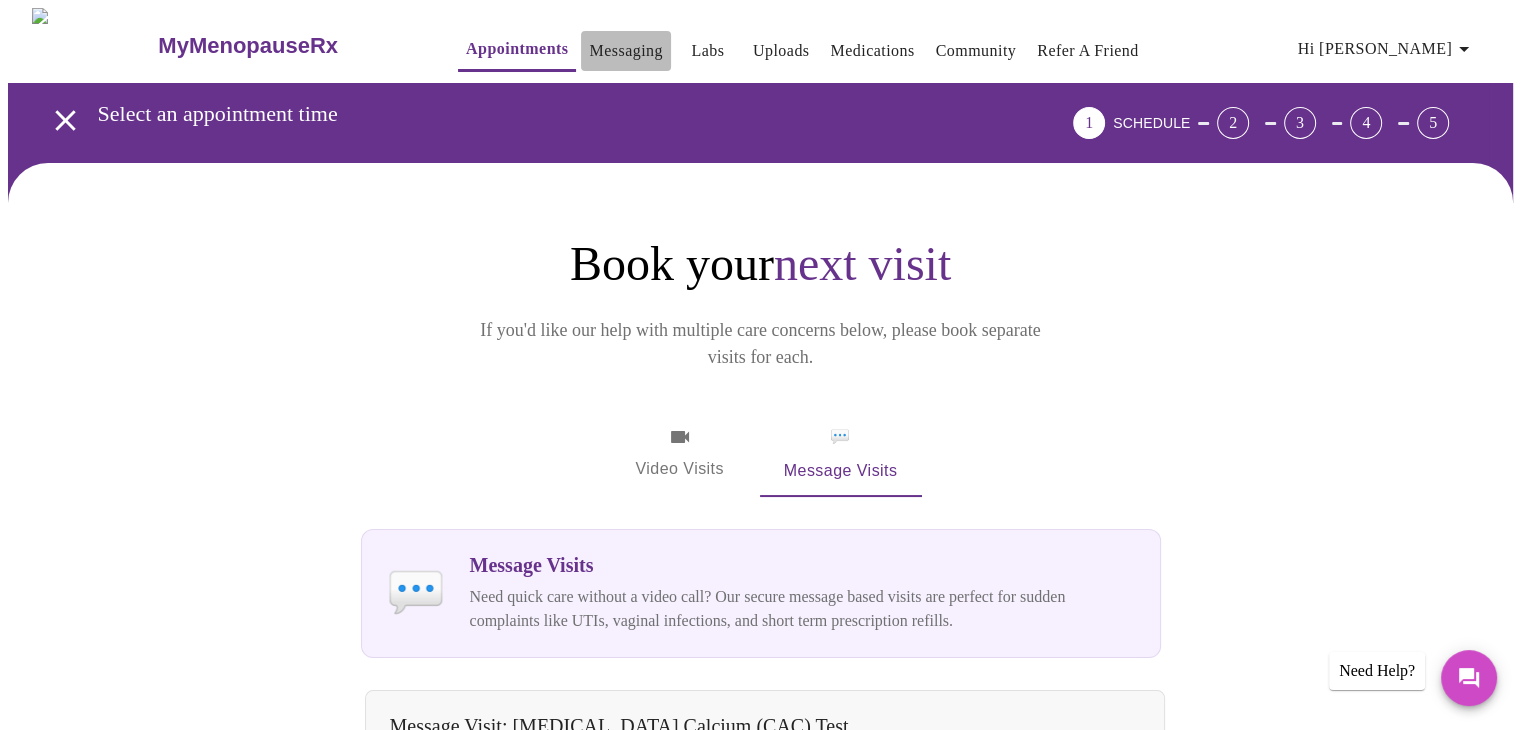 click on "Messaging" at bounding box center (625, 51) 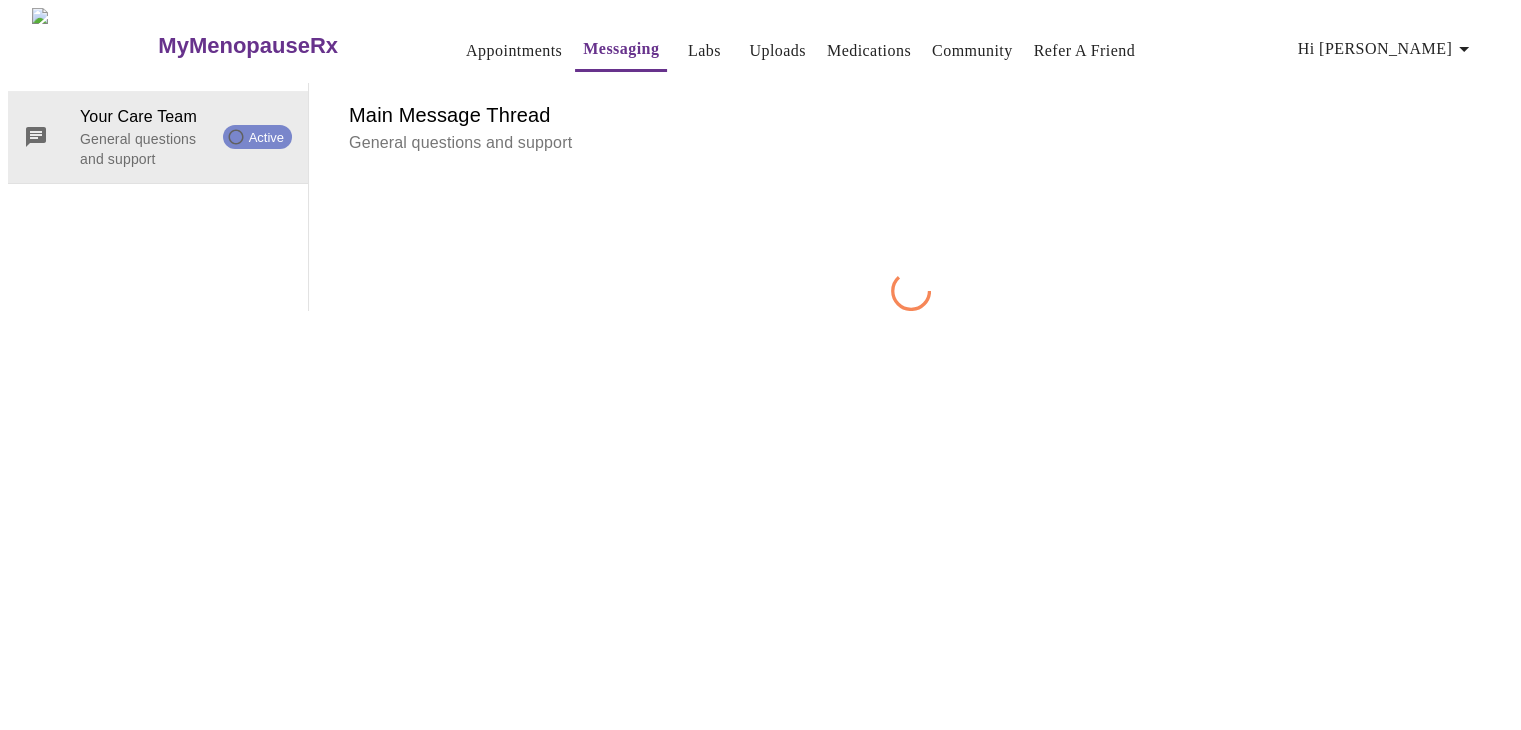 scroll, scrollTop: 75, scrollLeft: 0, axis: vertical 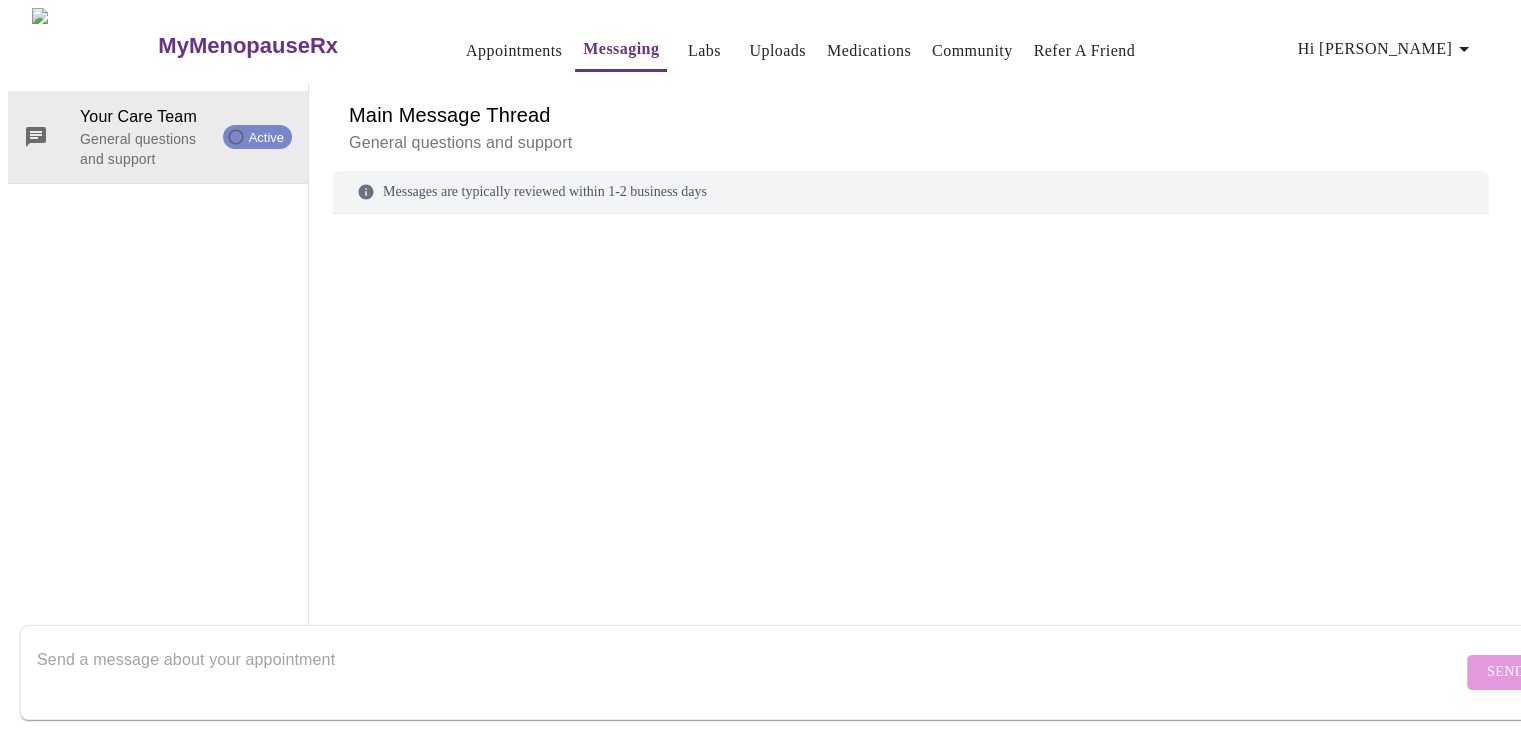 click on "Messages are typically reviewed within 1-2 business days" at bounding box center [911, 192] 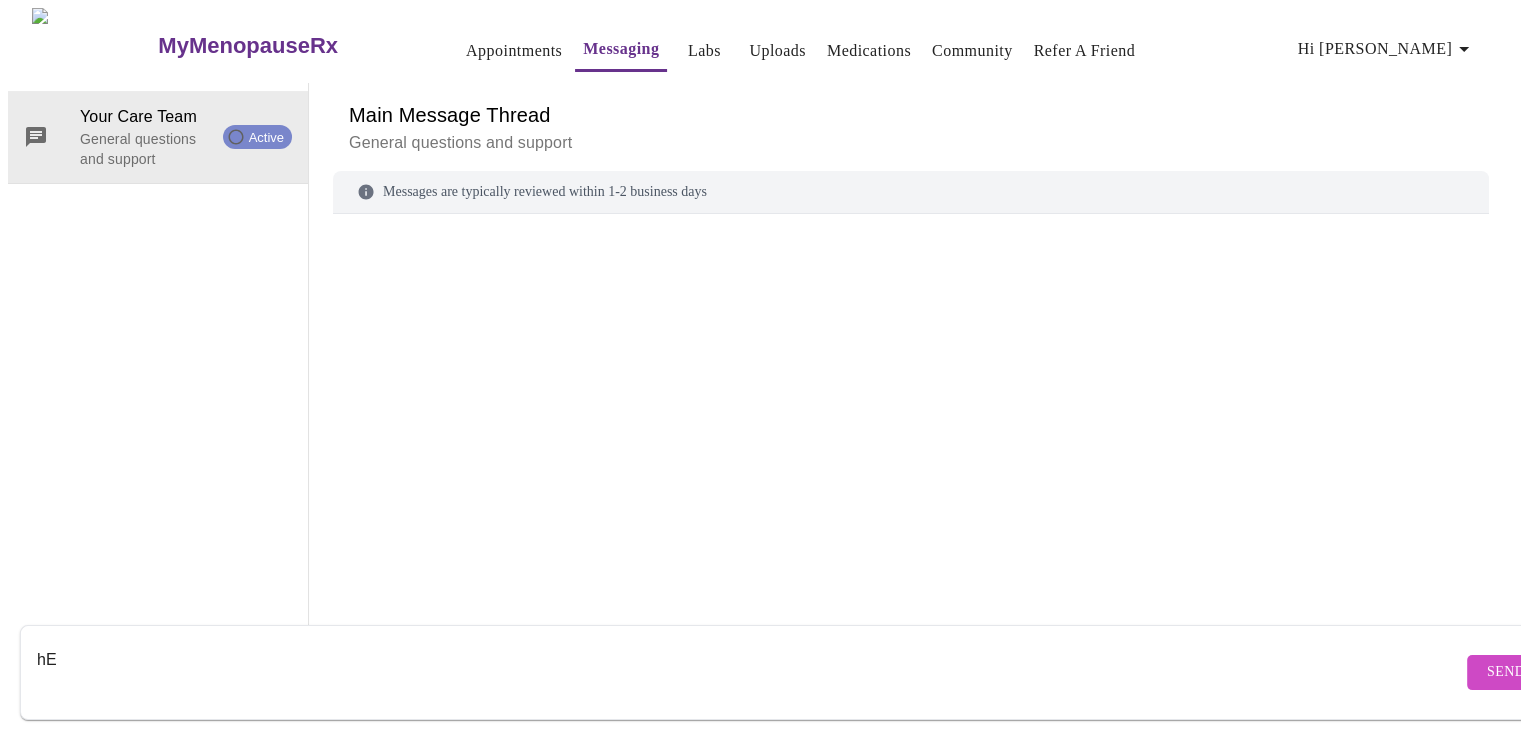 type on "h" 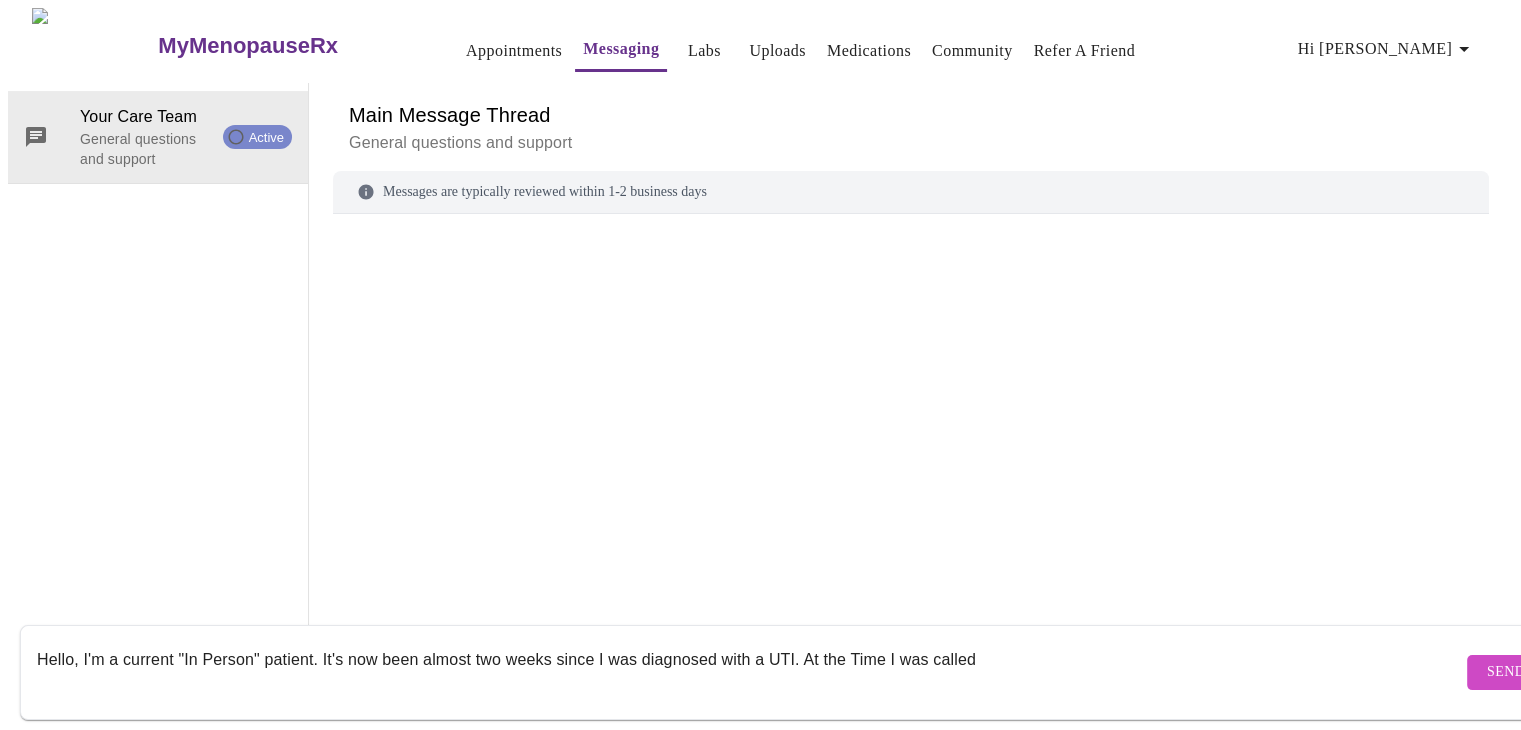 click on "Hello, I'm a current "In Person" patient. It's now been almost two weeks since I was diagnosed with a UTI. At the Time I was called" at bounding box center [749, 672] 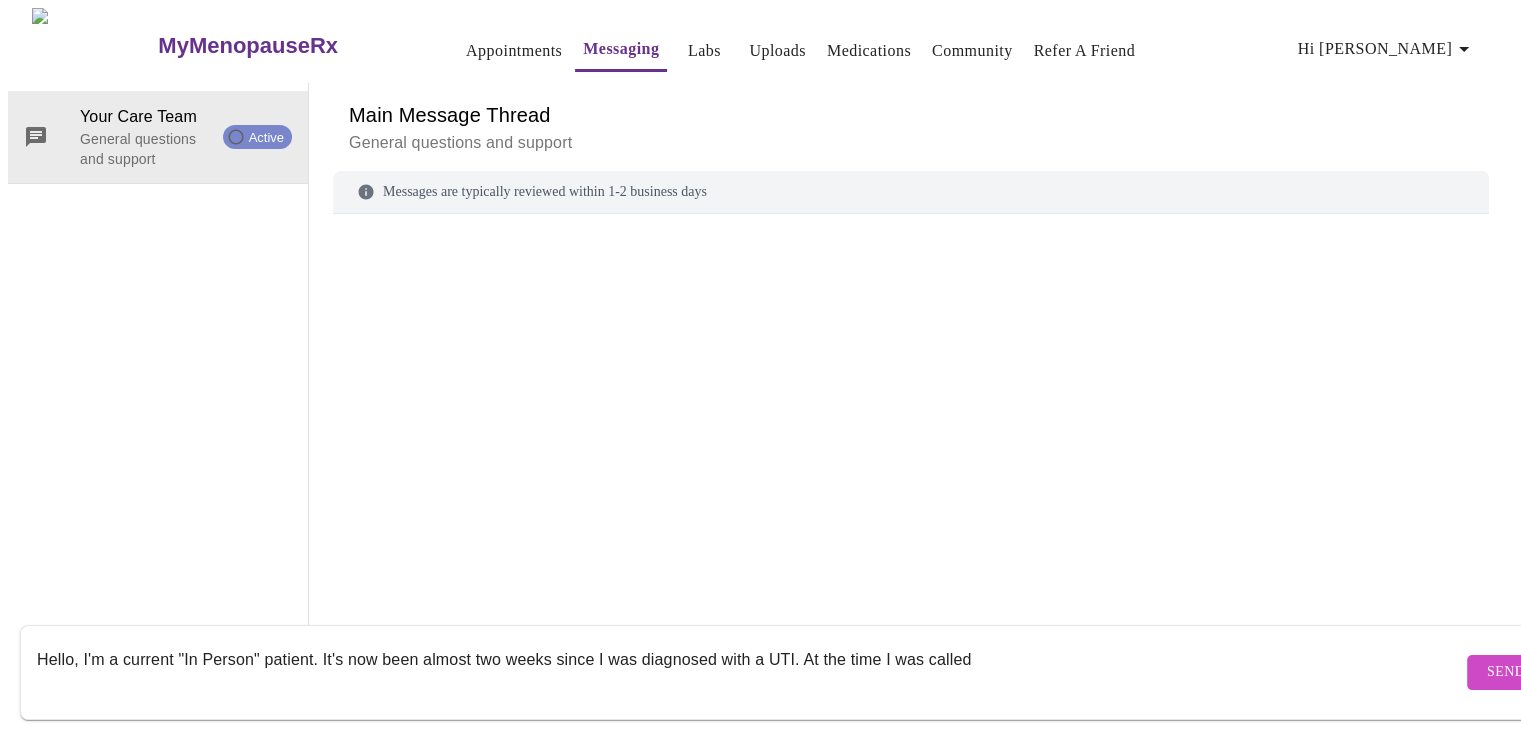 click on "Hello, I'm a current "In Person" patient. It's now been almost two weeks since I was diagnosed with a UTI. At the time I was called" at bounding box center (749, 672) 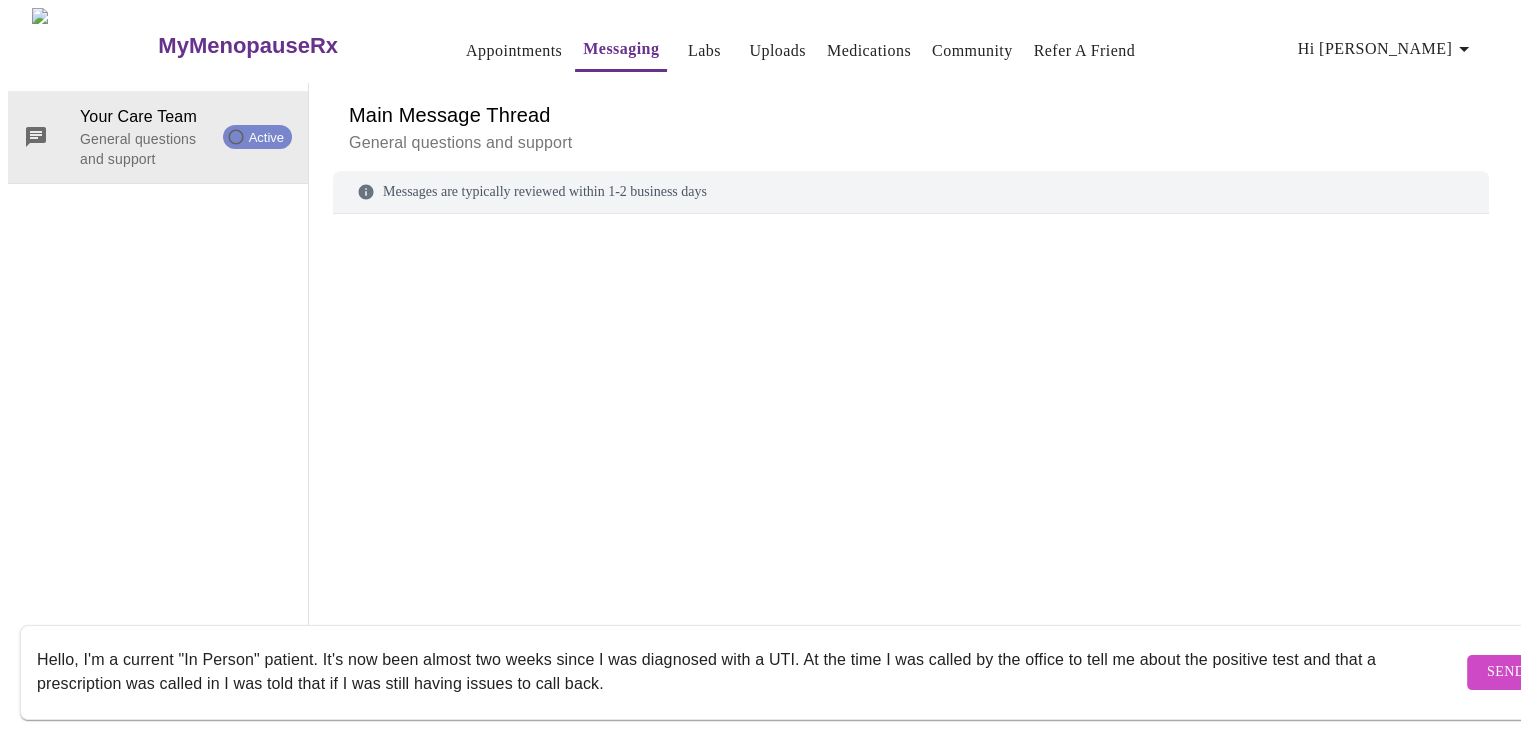 click on "Hello, I'm a current "In Person" patient. It's now been almost two weeks since I was diagnosed with a UTI. At the time I was called by the office to tell me about the positive test and that a prescription was called in I was told that if I was still having issues to call back." at bounding box center [749, 672] 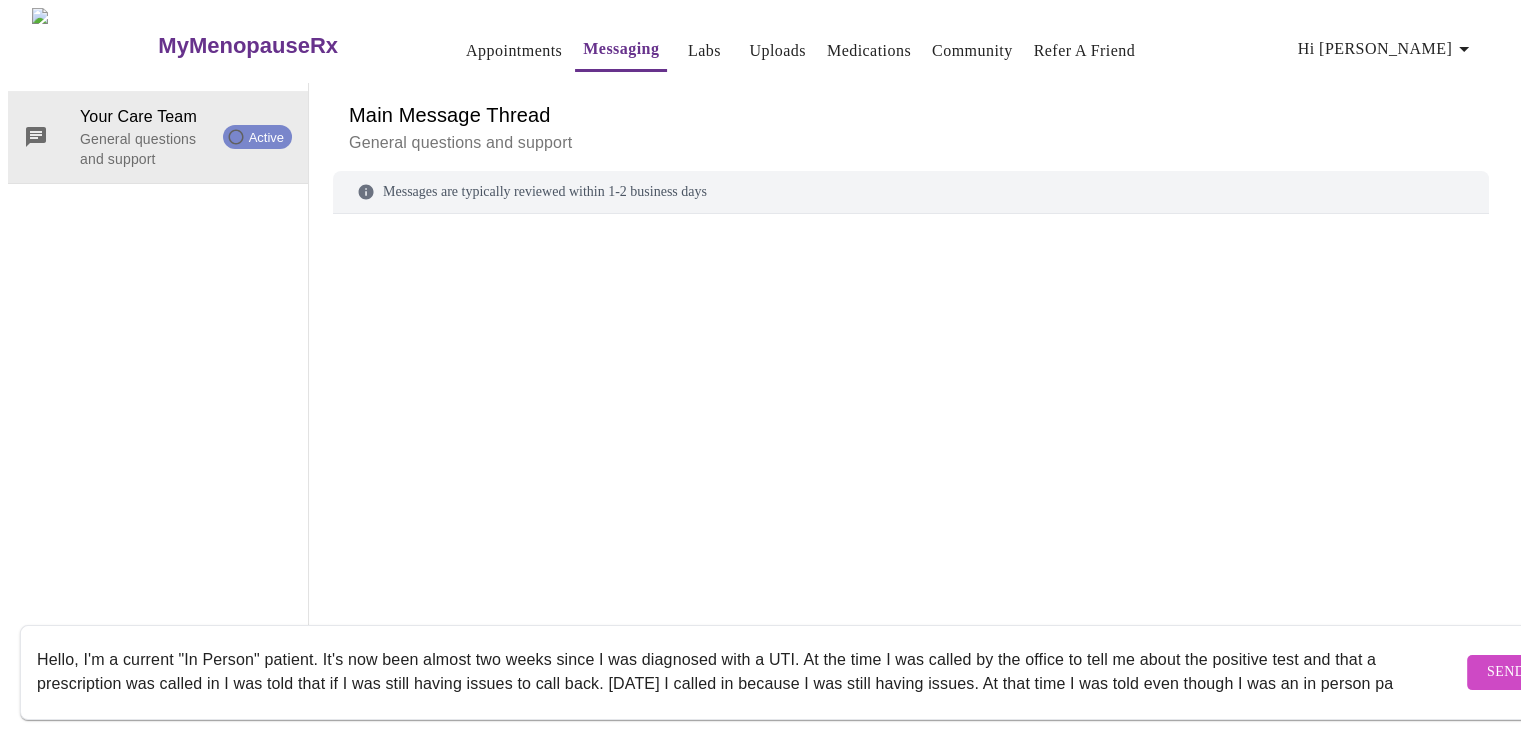 scroll, scrollTop: 13, scrollLeft: 0, axis: vertical 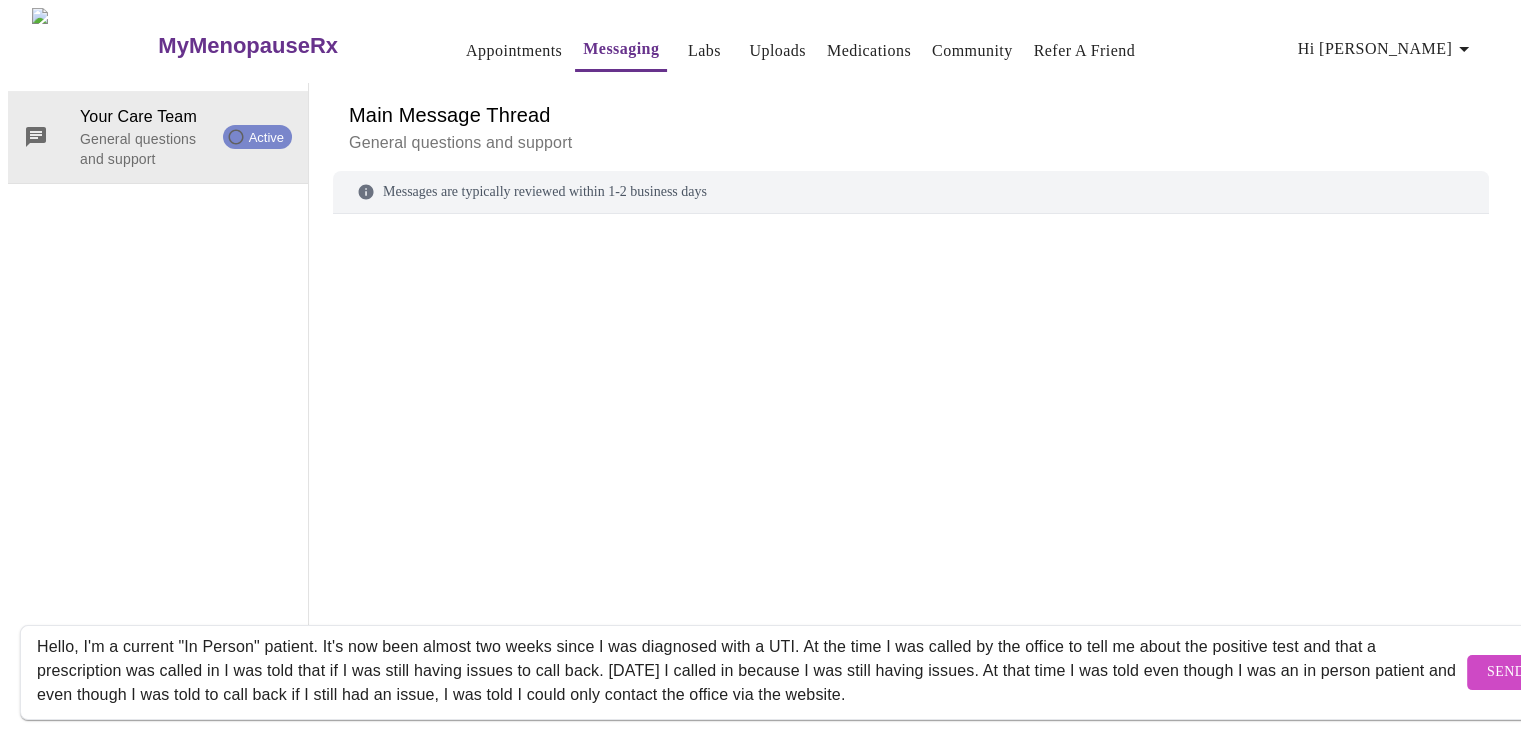 click on "Hello, I'm a current "In Person" patient. It's now been almost two weeks since I was diagnosed with a UTI. At the time I was called by the office to tell me about the positive test and that a prescription was called in I was told that if I was still having issues to call back. [DATE] I called in because I was still having issues. At that time I was told even though I was an in person patient and even though I was told to call back if I still had an issue, I was told I could only contact the office via the website." at bounding box center (749, 672) 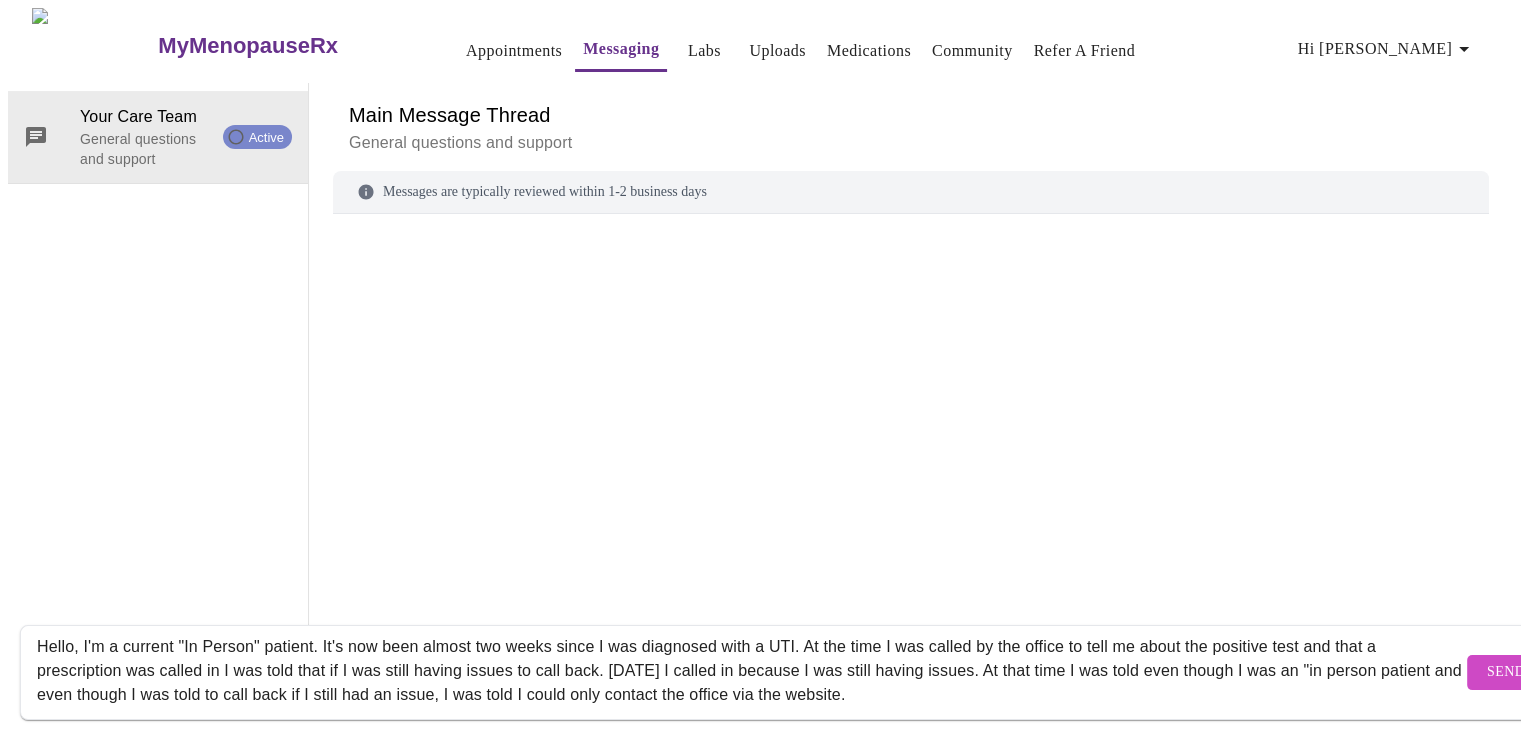 click on "Hello, I'm a current "In Person" patient. It's now been almost two weeks since I was diagnosed with a UTI. At the time I was called by the office to tell me about the positive test and that a prescription was called in I was told that if I was still having issues to call back. [DATE] I called in because I was still having issues. At that time I was told even though I was an "in person patient and even though I was told to call back if I still had an issue, I was told I could only contact the office via the website." at bounding box center [749, 672] 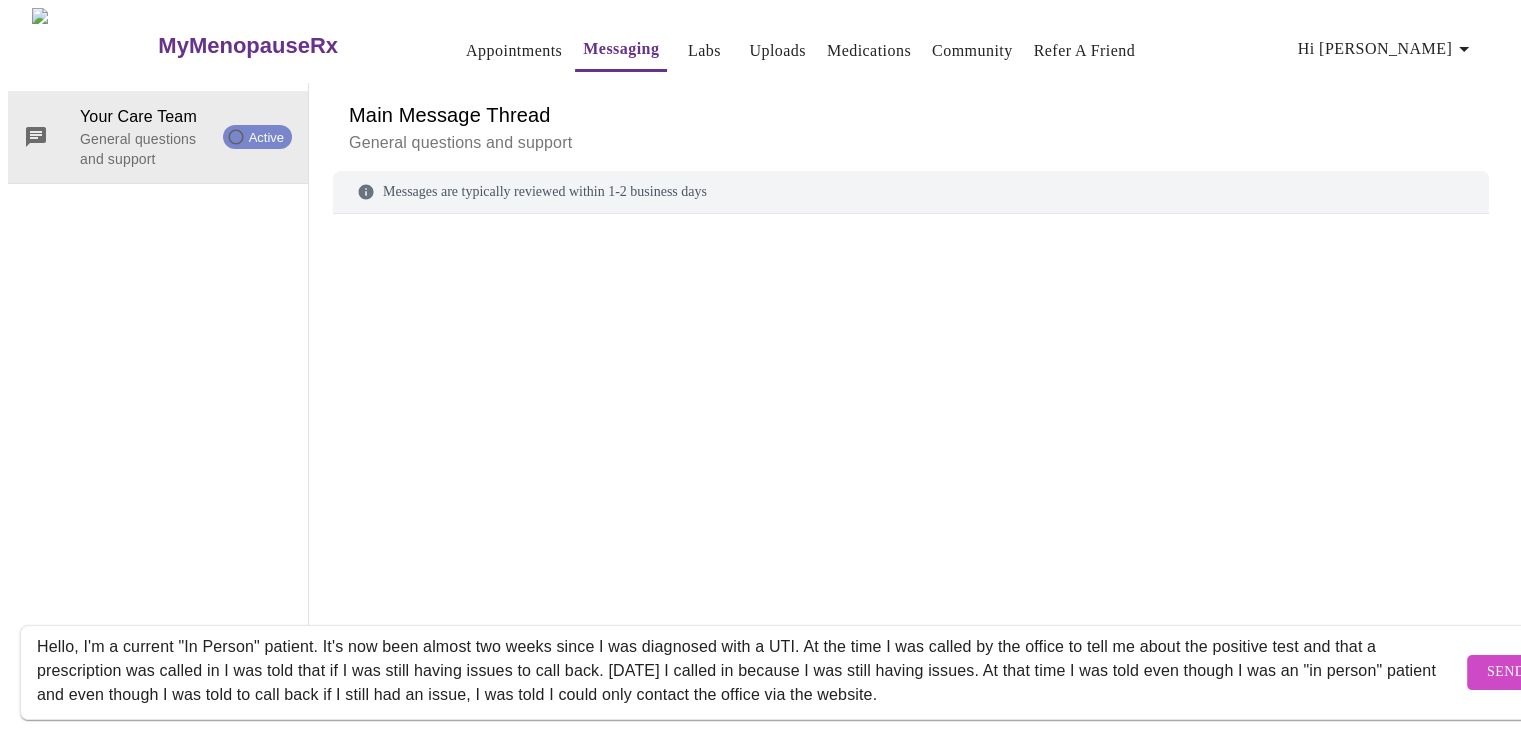 click on "Hello, I'm a current "In Person" patient. It's now been almost two weeks since I was diagnosed with a UTI. At the time I was called by the office to tell me about the positive test and that a prescription was called in I was told that if I was still having issues to call back. [DATE] I called in because I was still having issues. At that time I was told even though I was an "in person" patient and even though I was told to call back if I still had an issue, I was told I could only contact the office via the website." at bounding box center (749, 672) 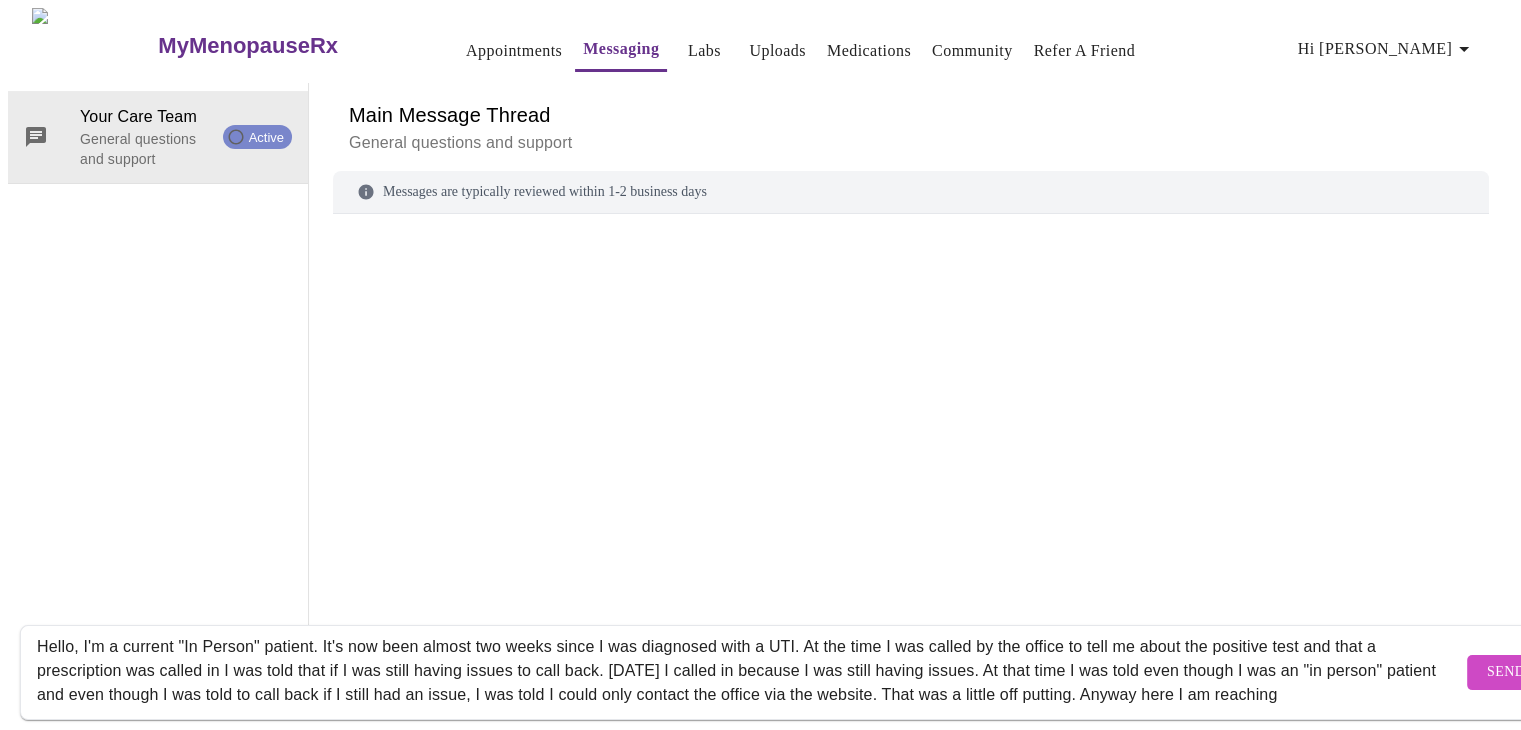 scroll, scrollTop: 37, scrollLeft: 0, axis: vertical 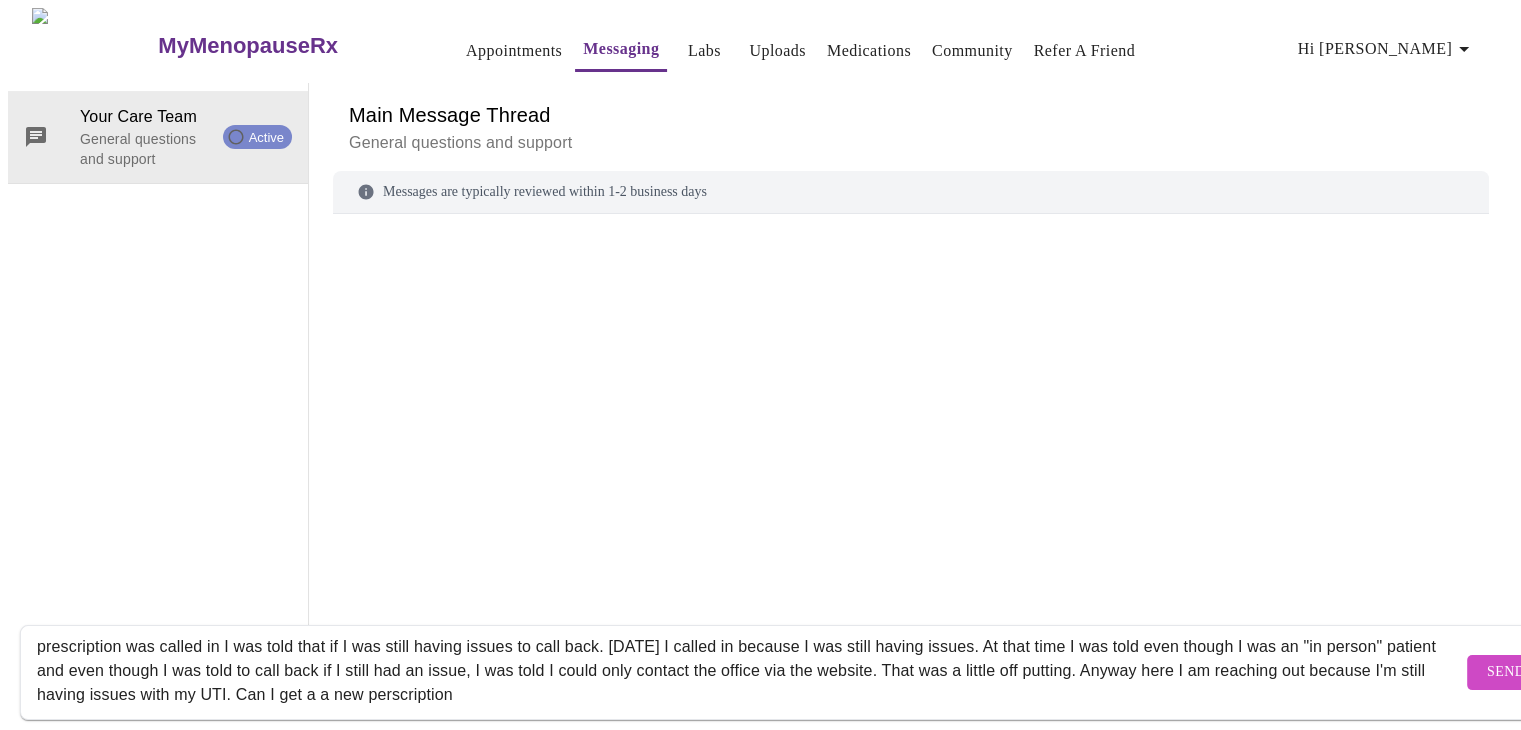 click on "Hello, I'm a current "In Person" patient. It's now been almost two weeks since I was diagnosed with a UTI. At the time I was called by the office to tell me about the positive test and that a prescription was called in I was told that if I was still having issues to call back. [DATE] I called in because I was still having issues. At that time I was told even though I was an "in person" patient and even though I was told to call back if I still had an issue, I was told I could only contact the office via the website. That was a little off putting. Anyway here I am reaching out because I'm still having issues with my UTI. Can I get a a new perscription" at bounding box center (749, 672) 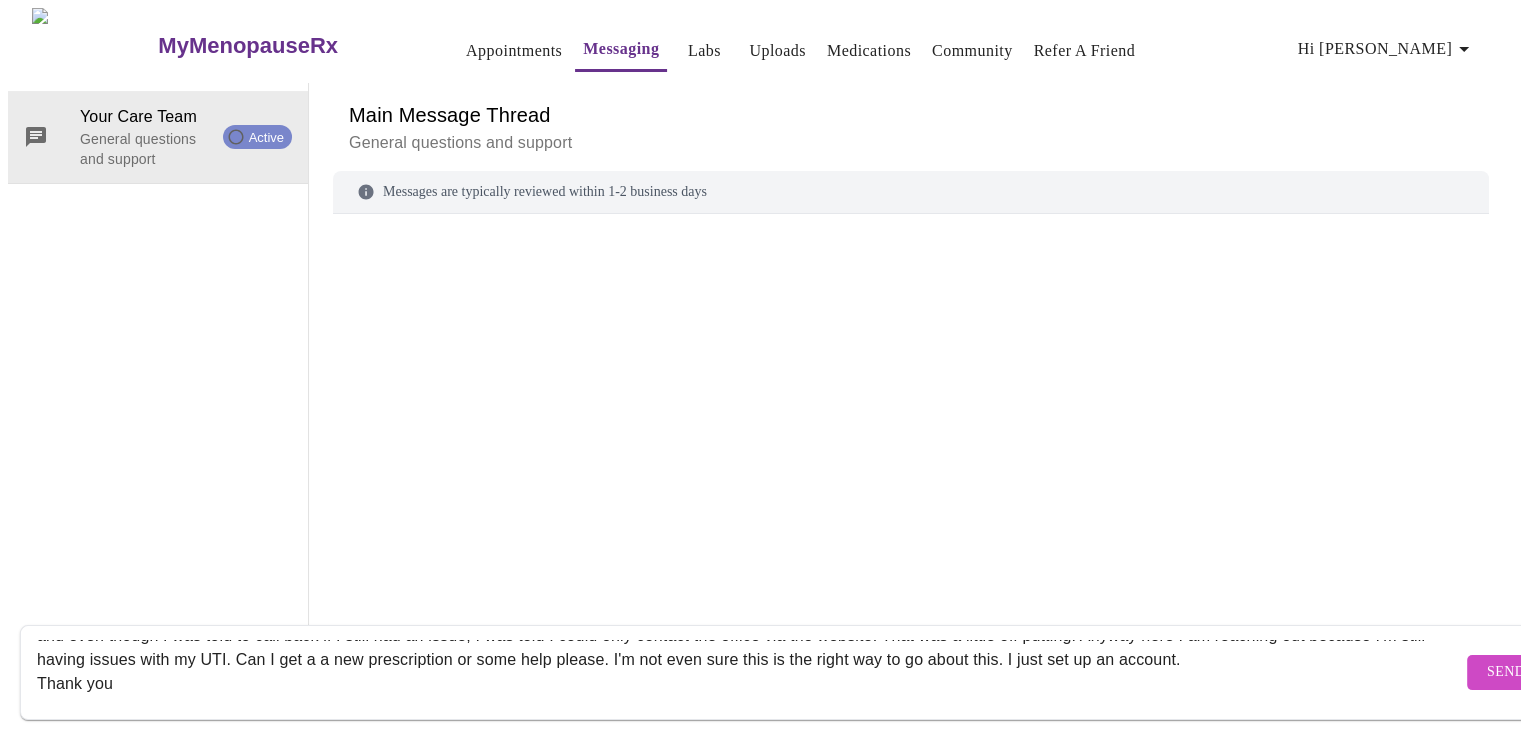 scroll, scrollTop: 85, scrollLeft: 0, axis: vertical 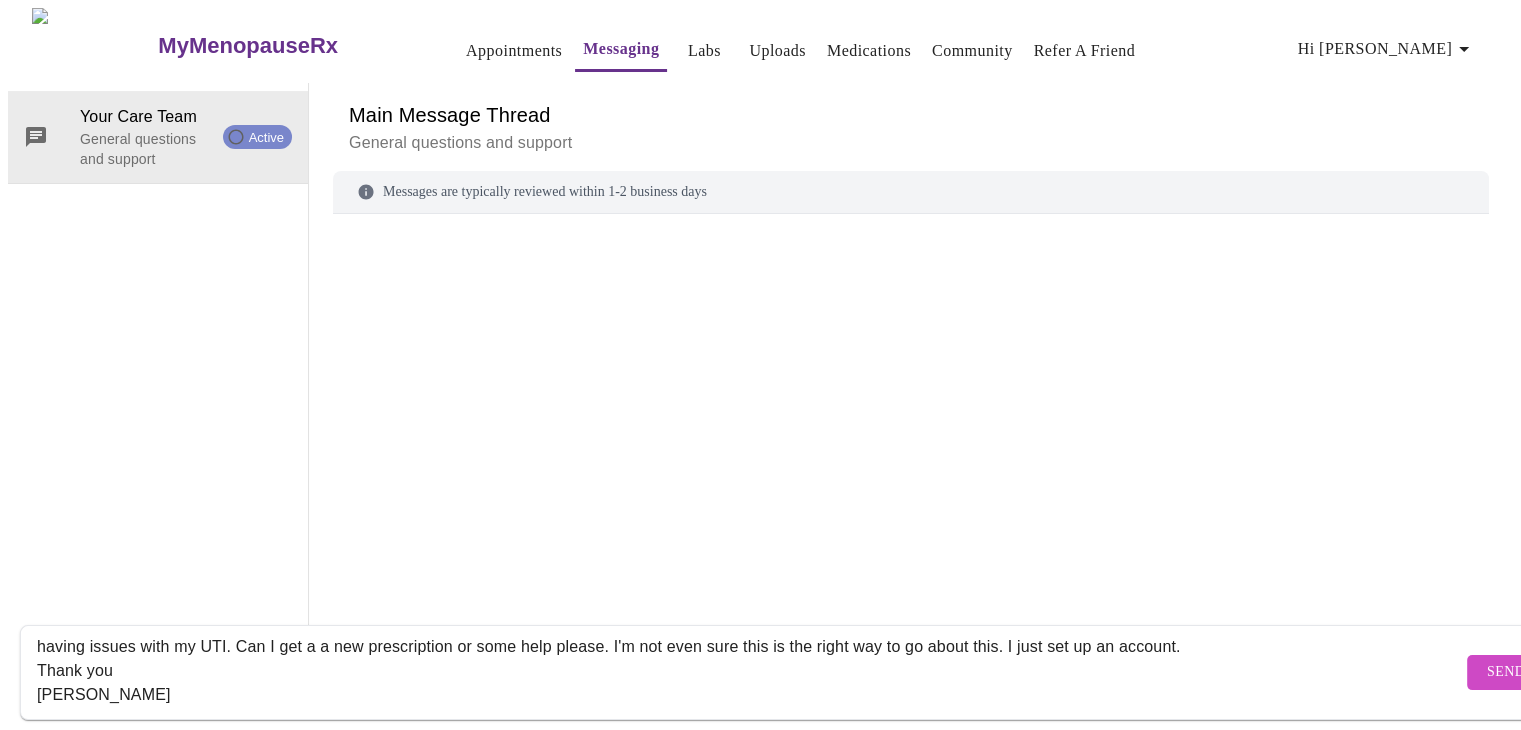 type on "Hello, I'm a current "In Person" patient. It's now been almost two weeks since I was diagnosed with a UTI. At the time I was called by the office to tell me about the positive test and that a prescription was called in I was told that if I was still having issues to call back. [DATE] I called in because I was still having issues. At that time I was told even though I was an "in person" patient and even though I was told to call back if I still had an issue, I was told I could only contact the office via the website. That was a little off putting. Anyway here I am reaching out because I'm still having issues with my UTI. Can I get a a new prescription or some help please. I'm not even sure this is the right way to go about this. I just set up an account.
Thank you
[PERSON_NAME]" 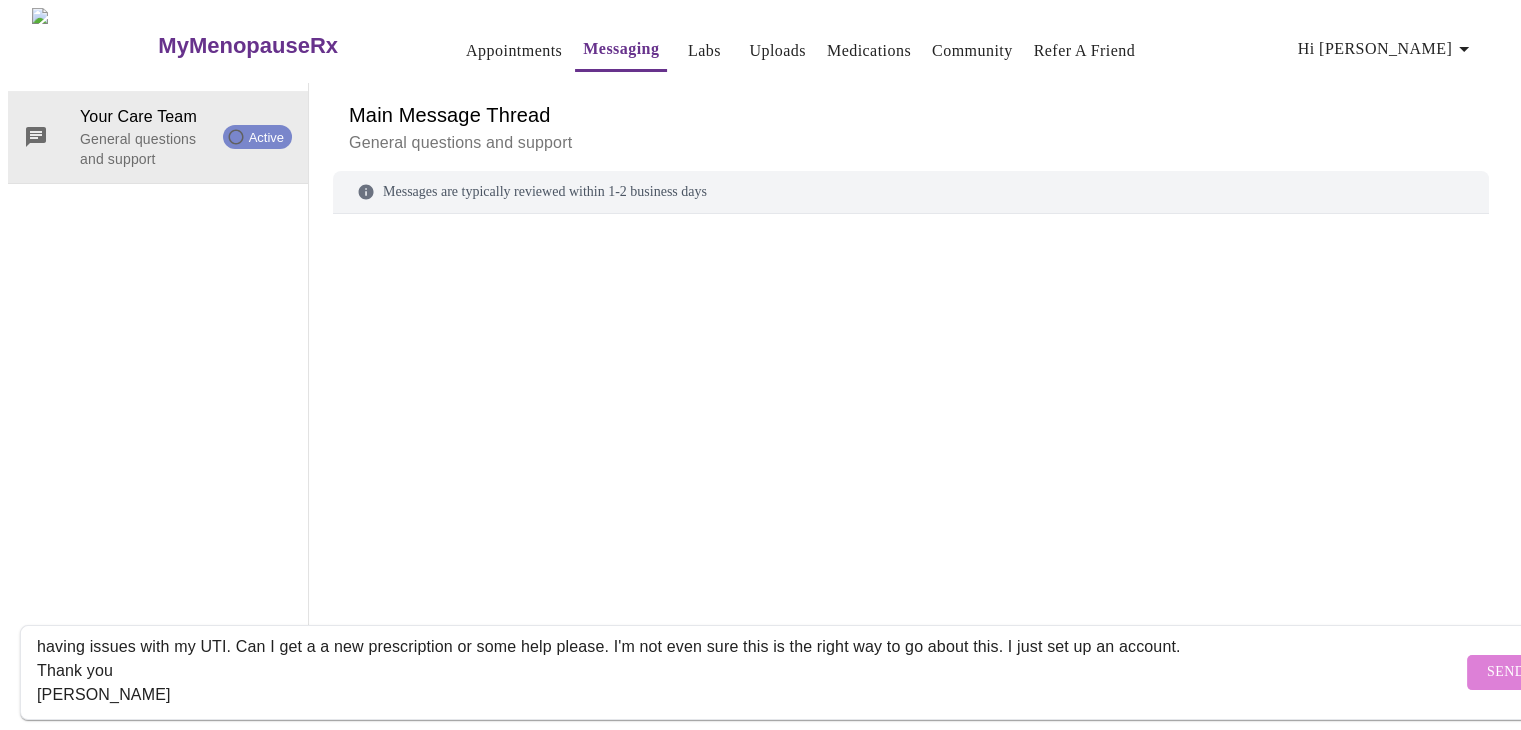 click on "Send" at bounding box center [1506, 672] 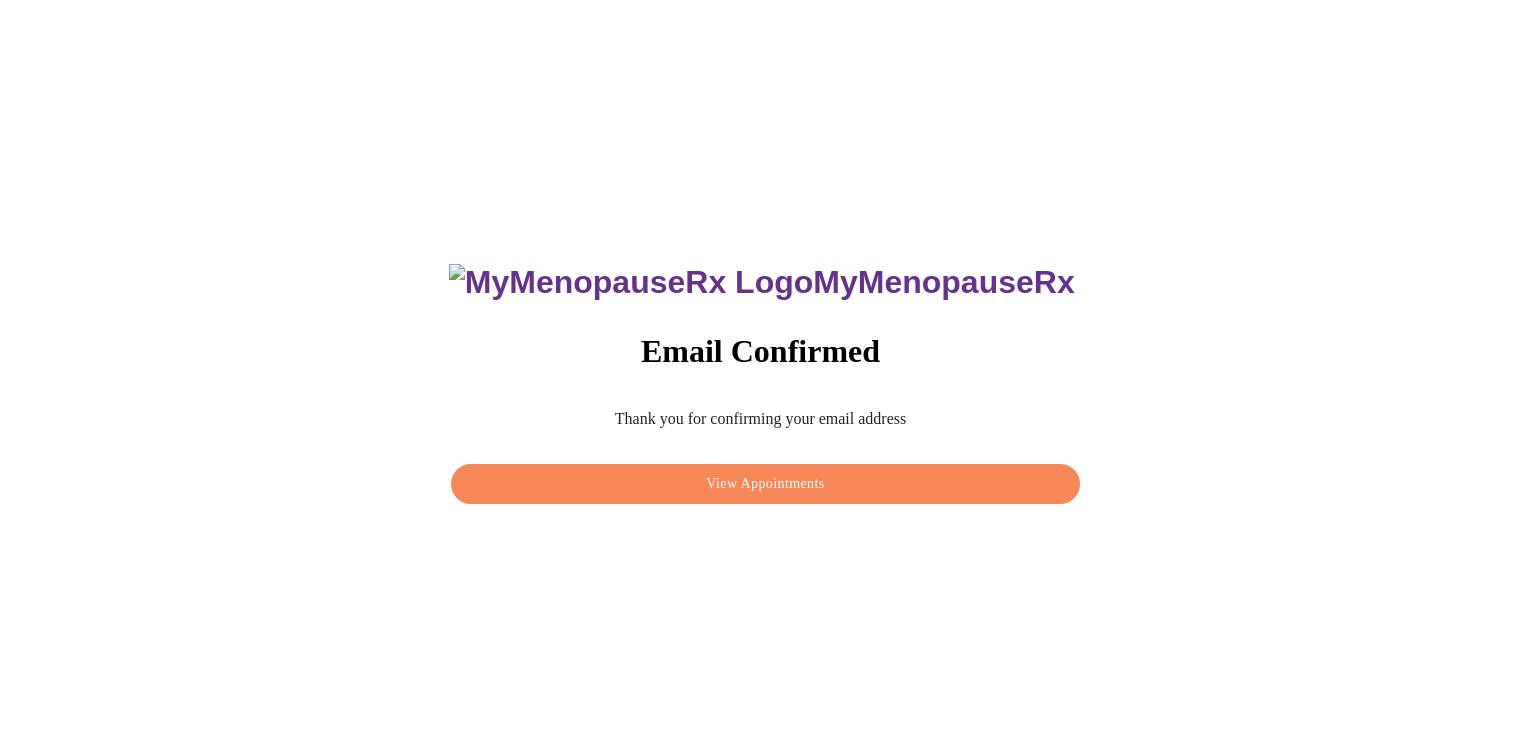 scroll, scrollTop: 0, scrollLeft: 0, axis: both 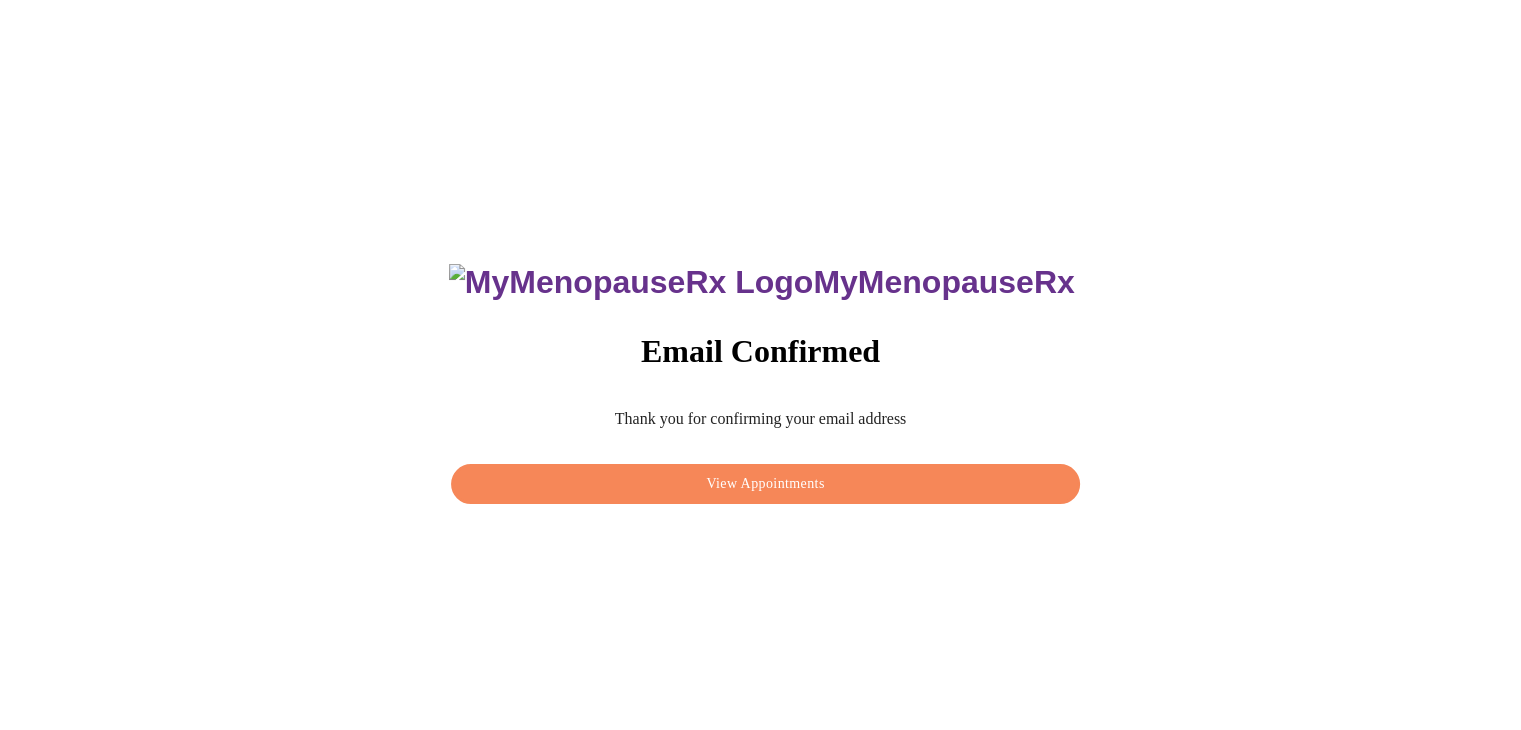click on "View Appointments" at bounding box center (765, 484) 